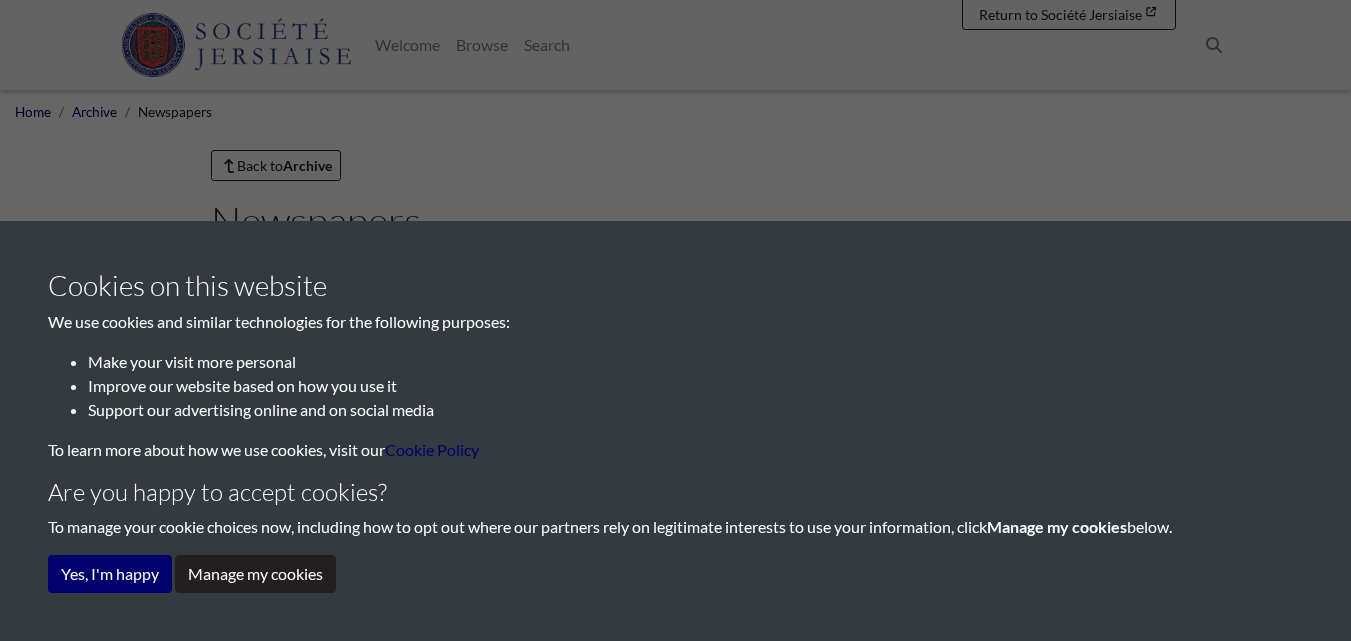 scroll, scrollTop: 0, scrollLeft: 0, axis: both 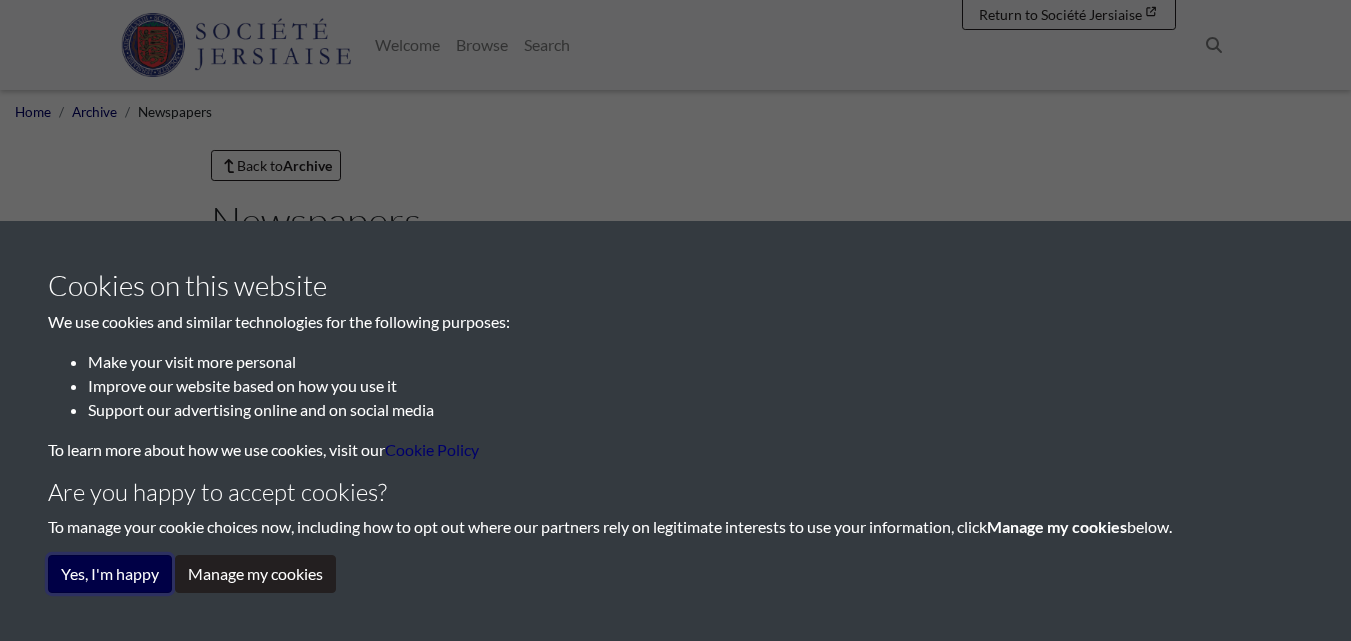 click on "Yes, I'm happy" at bounding box center [110, 574] 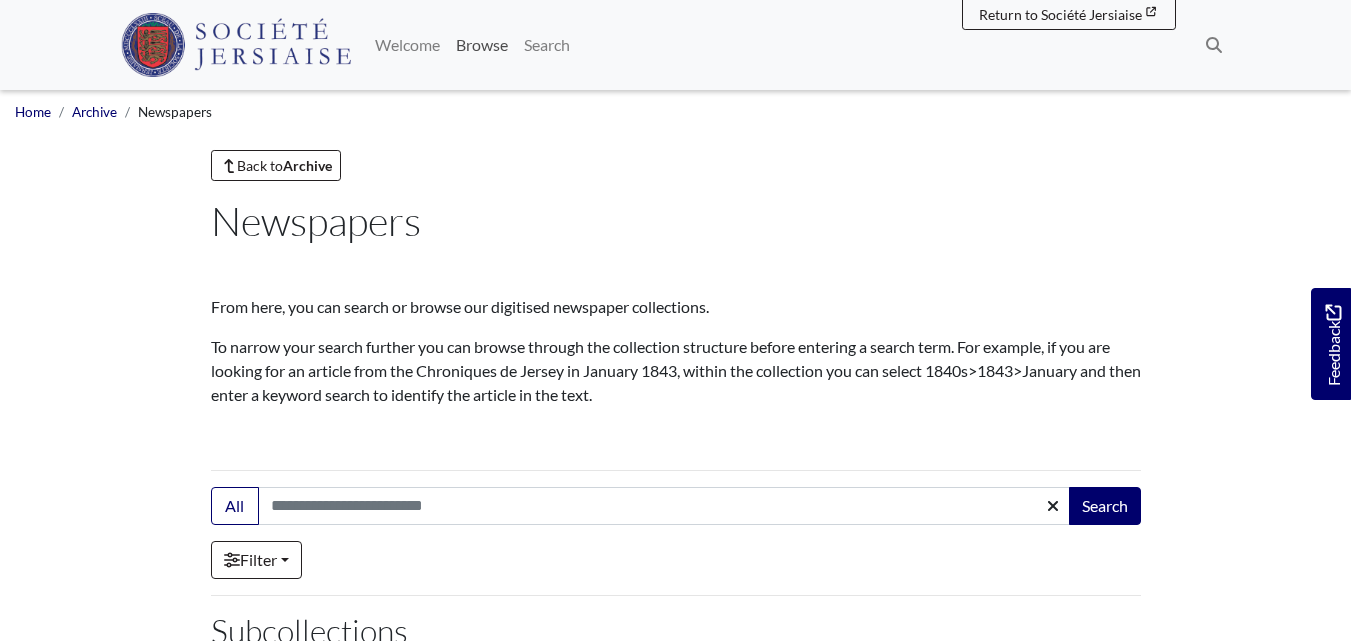 click on "Browse" at bounding box center (482, 45) 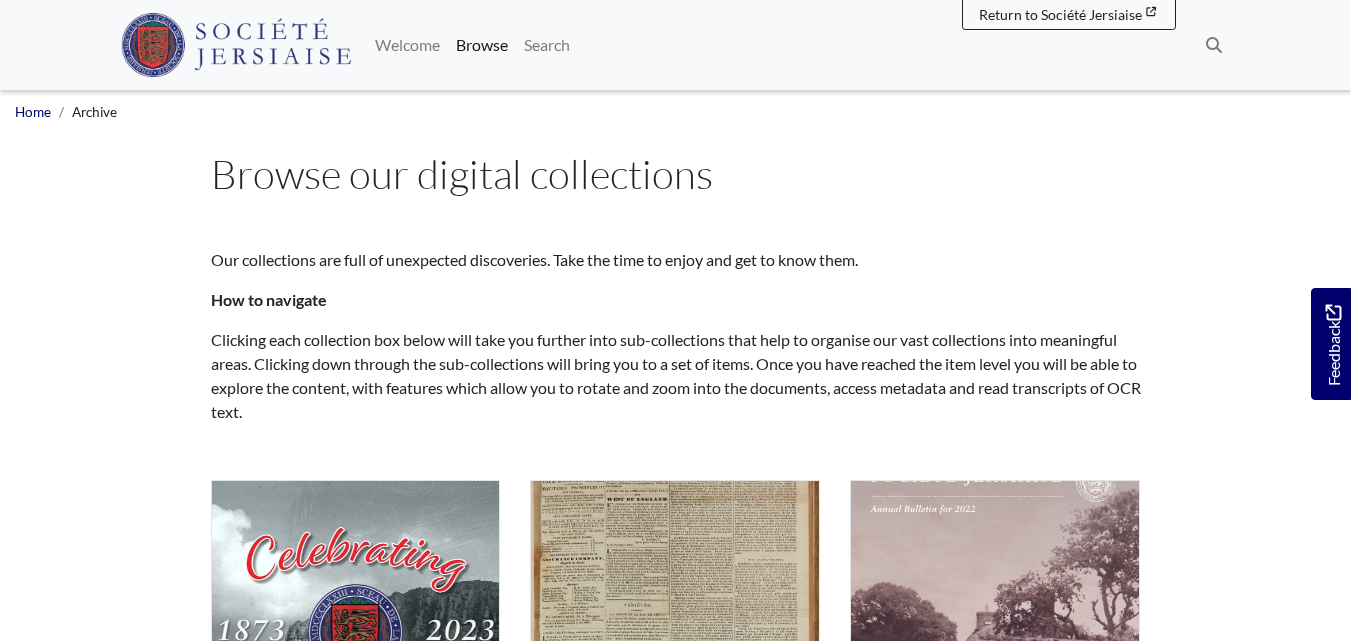 scroll, scrollTop: 0, scrollLeft: 0, axis: both 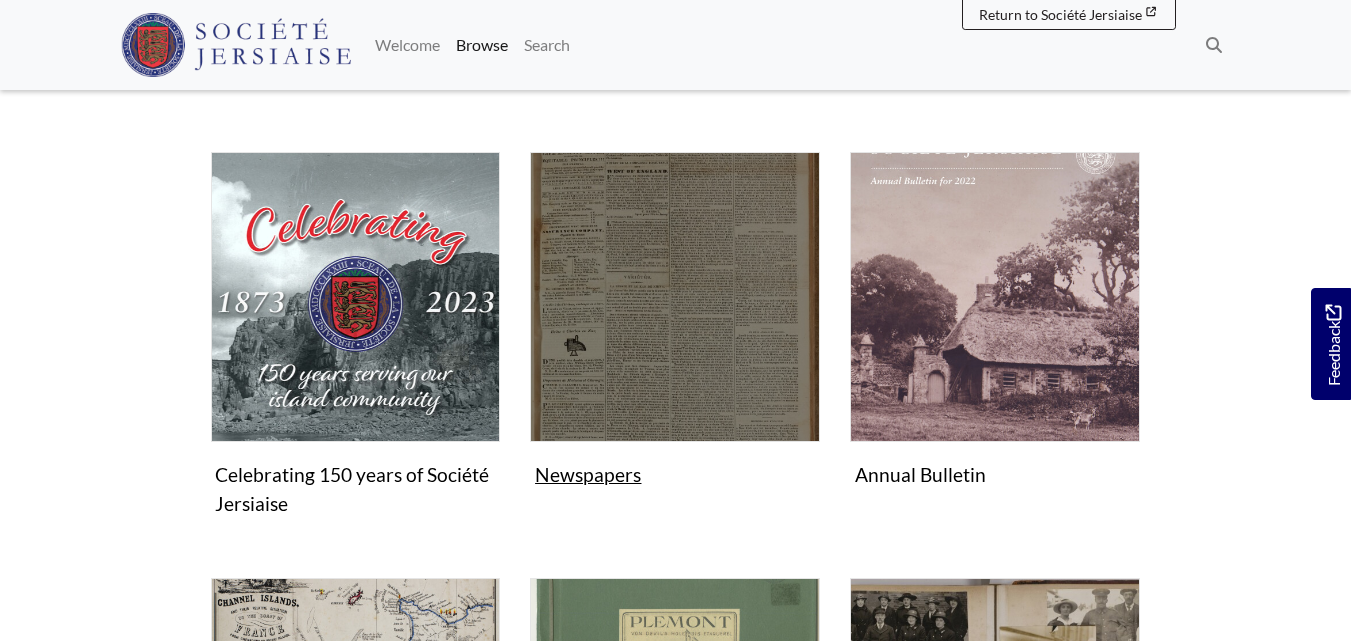 click on "Newspapers
Collection" at bounding box center (675, 323) 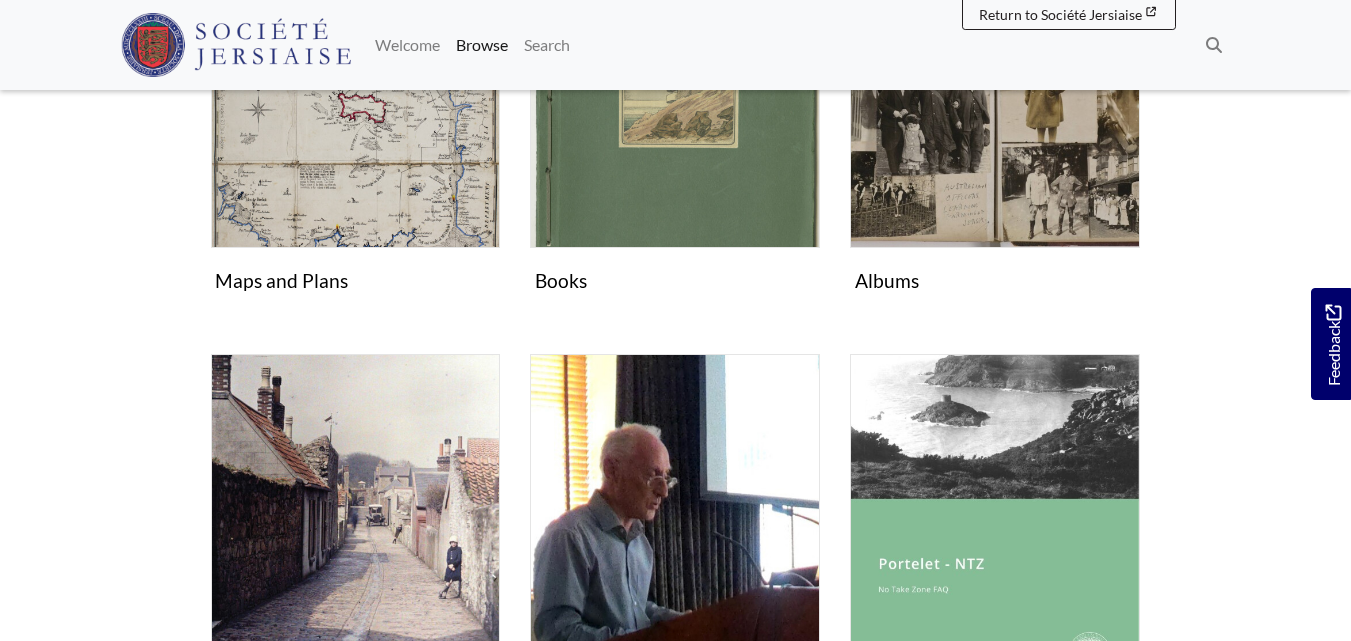 scroll, scrollTop: 961, scrollLeft: 0, axis: vertical 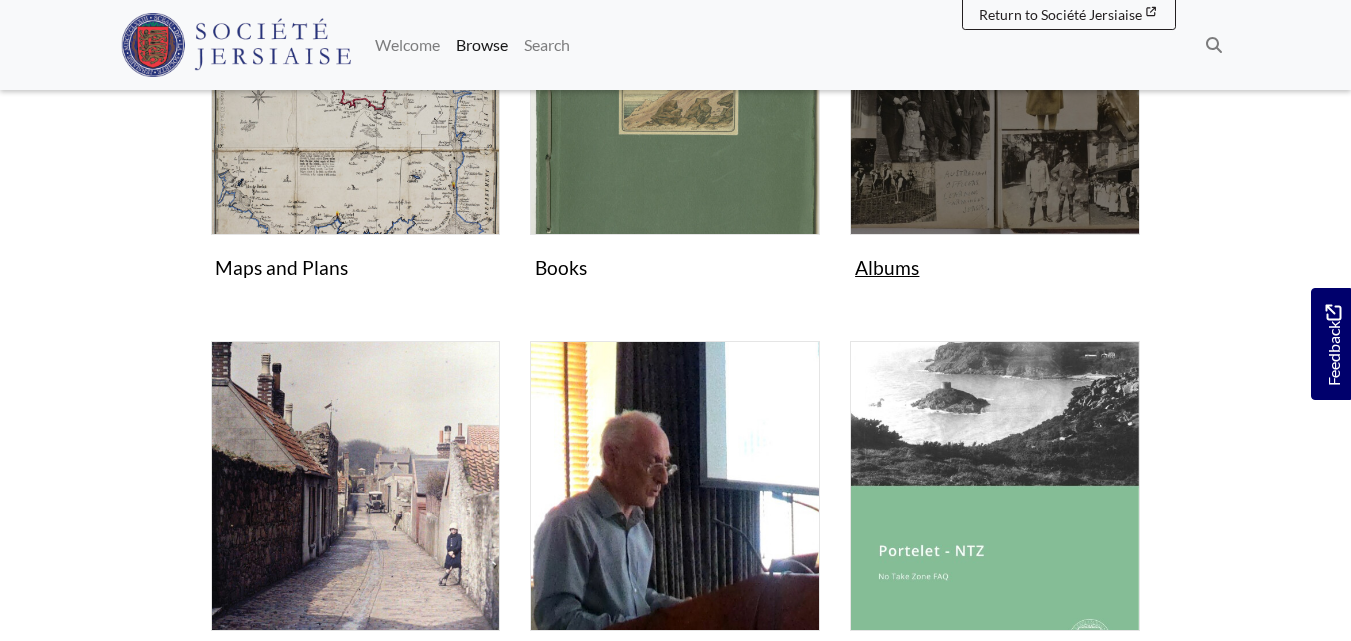 click on "Albums
Collection" at bounding box center (995, 116) 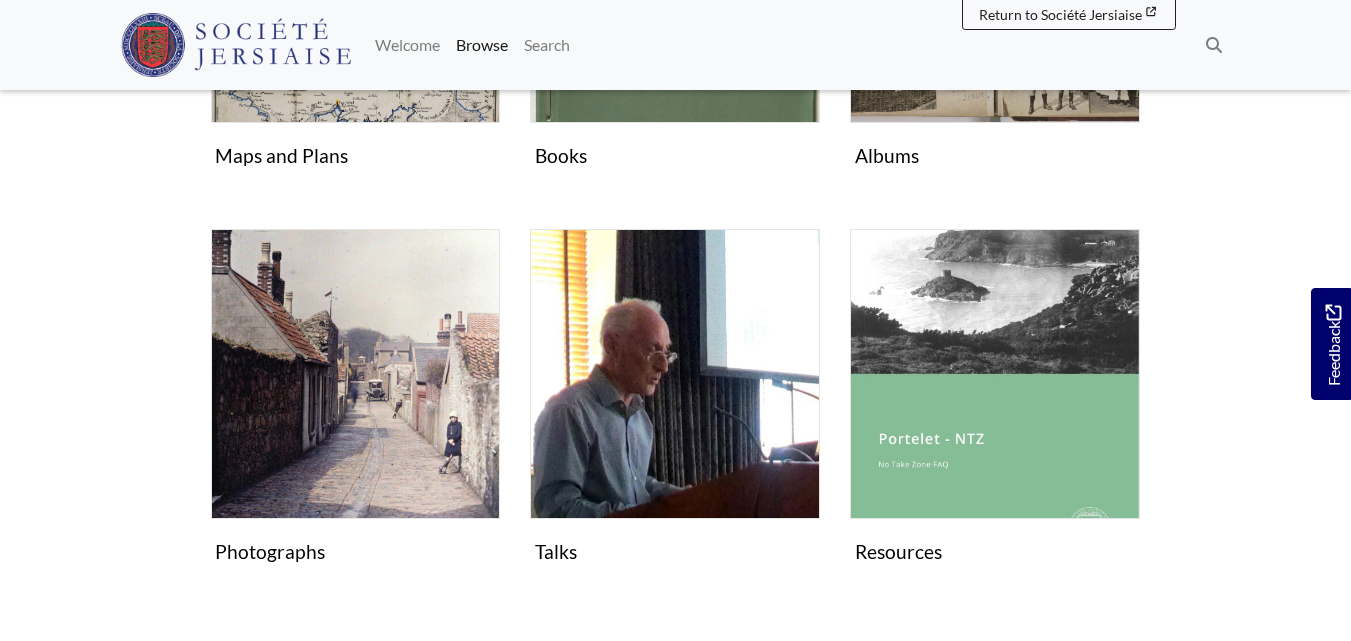 scroll, scrollTop: 1063, scrollLeft: 0, axis: vertical 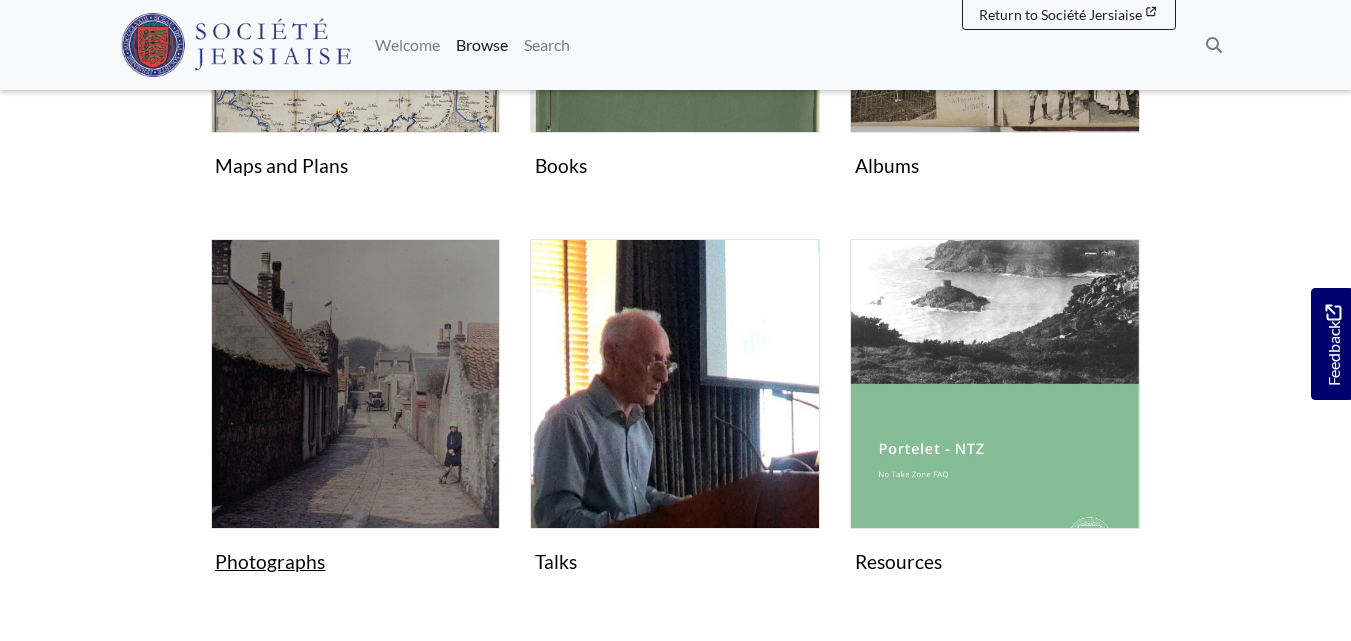 click on "Photographs
Collection" at bounding box center (356, 410) 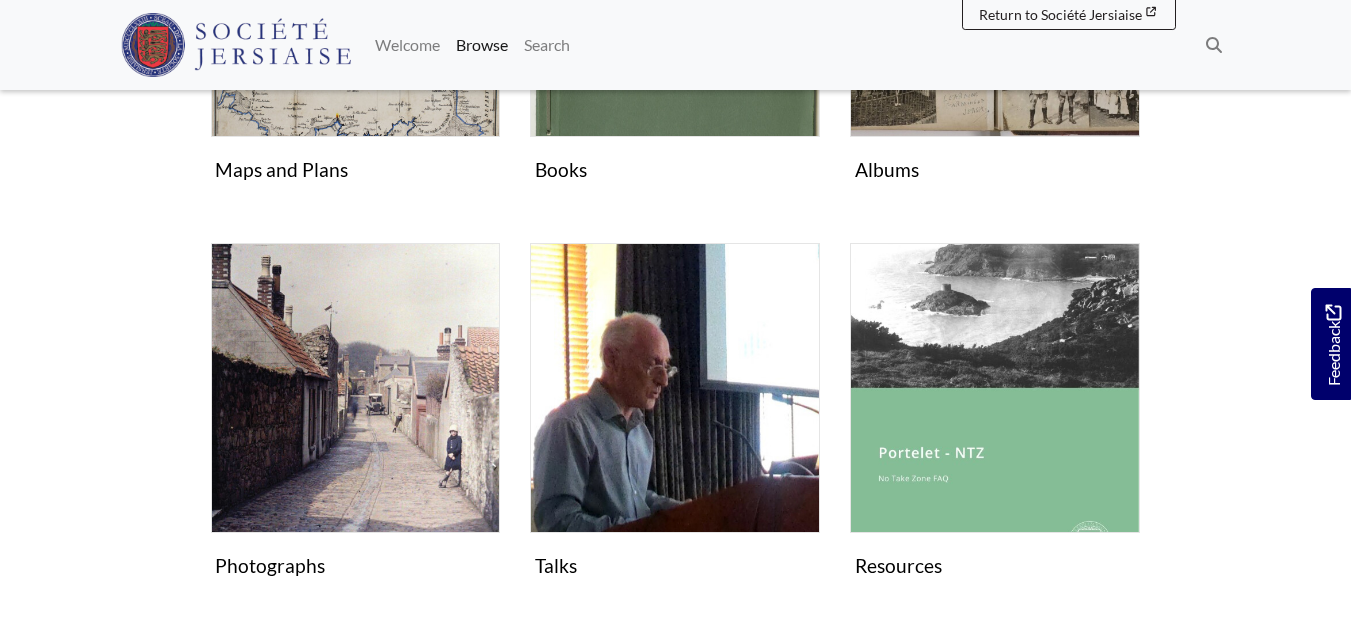 scroll, scrollTop: 1168, scrollLeft: 0, axis: vertical 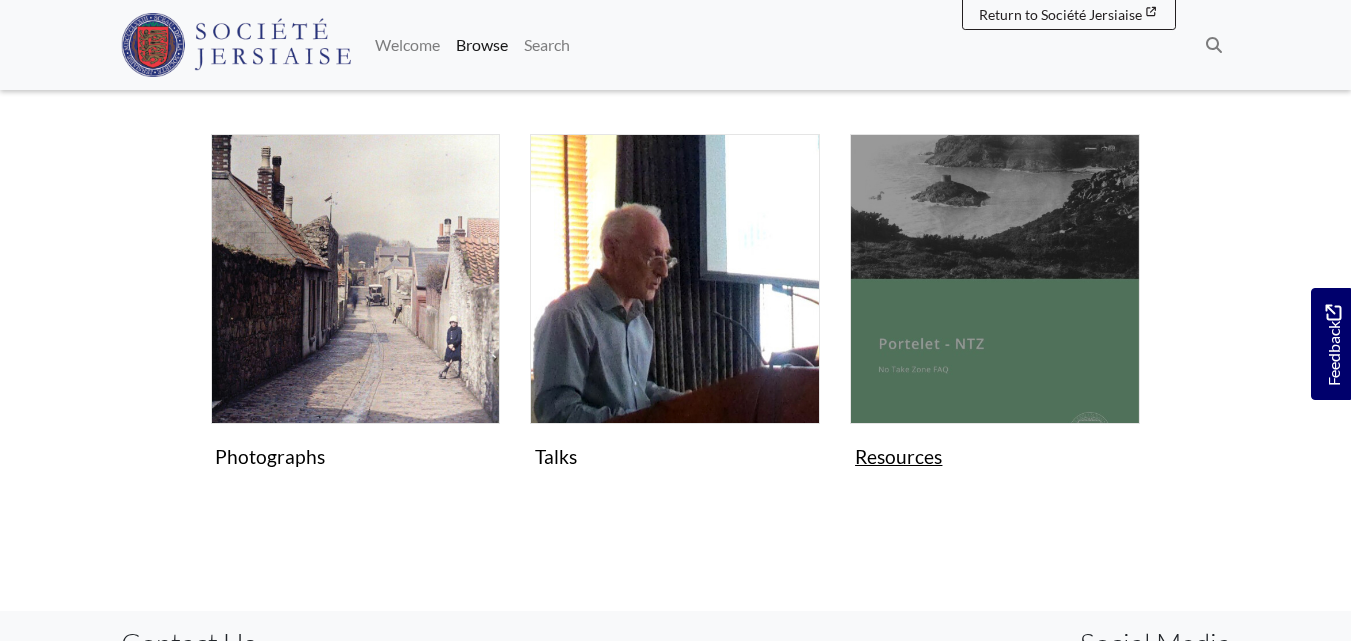 click on "Resources
Collection" at bounding box center [995, 305] 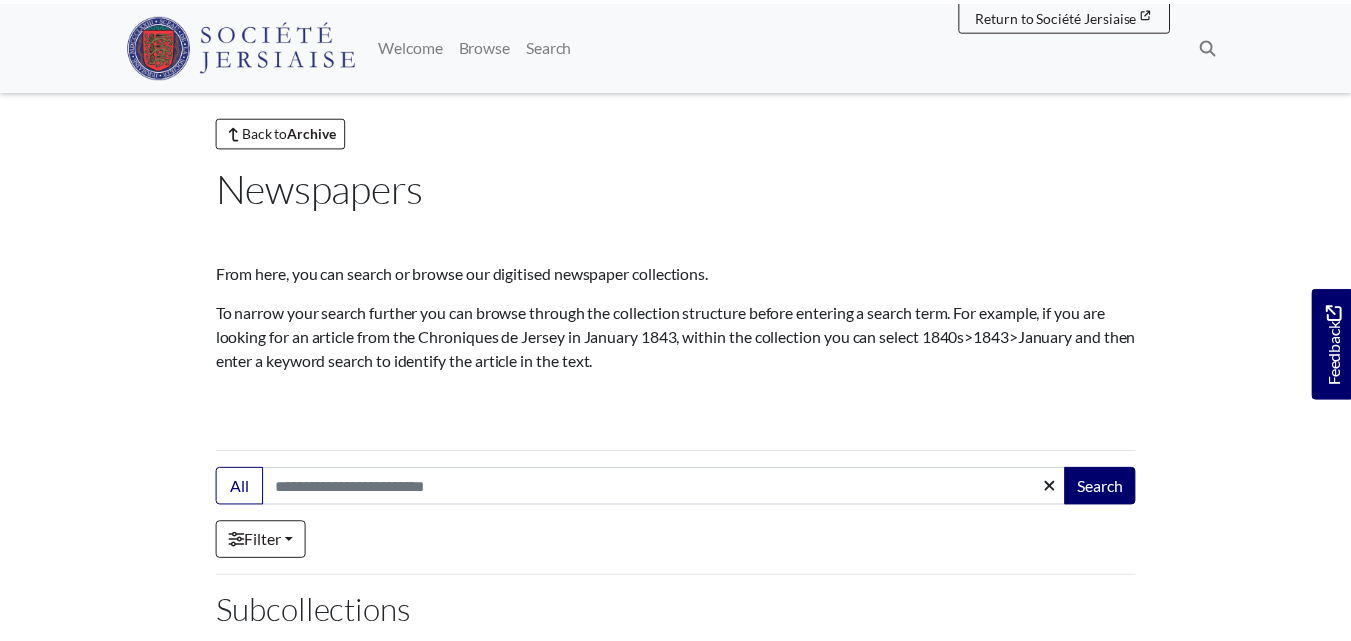 scroll, scrollTop: 0, scrollLeft: 0, axis: both 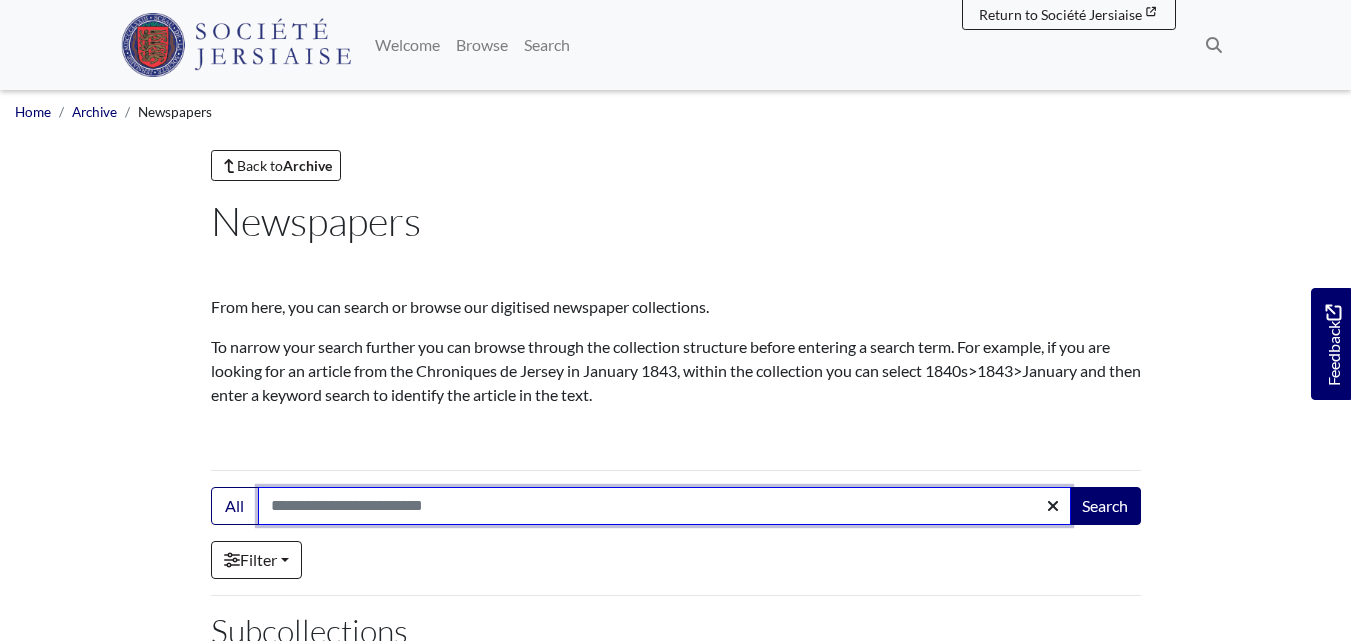 click on "Search:" at bounding box center [664, 506] 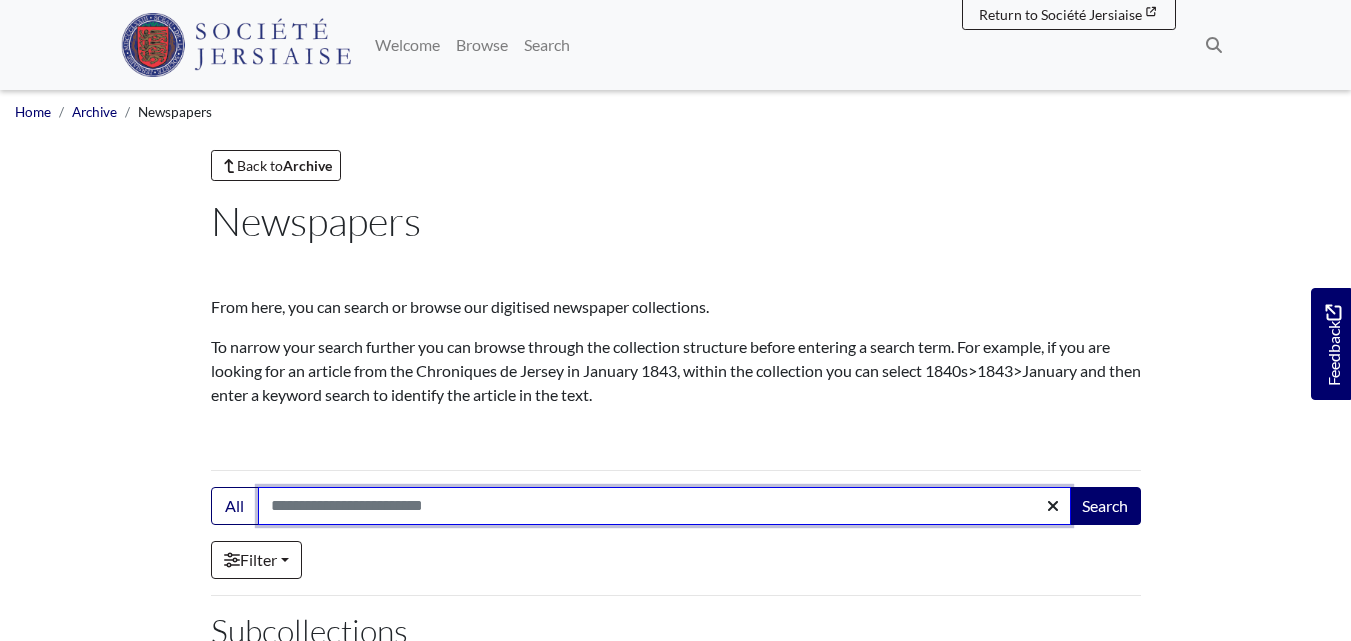 type on "**********" 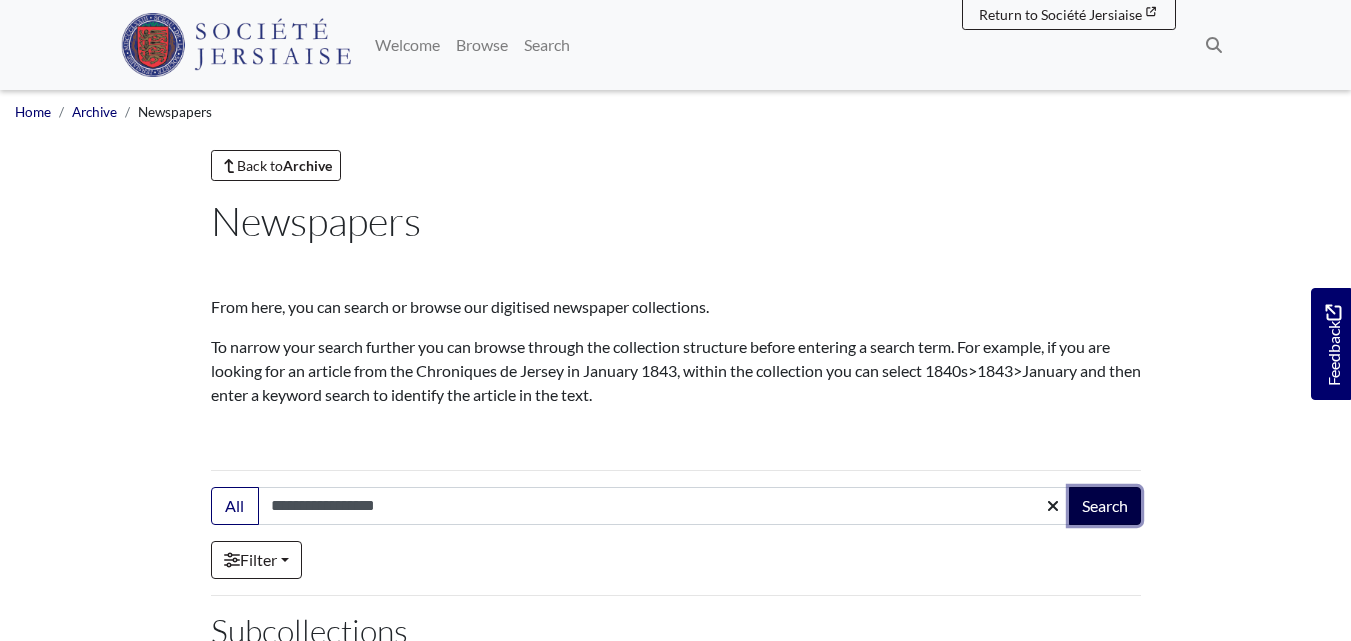 click on "Search" at bounding box center [1105, 506] 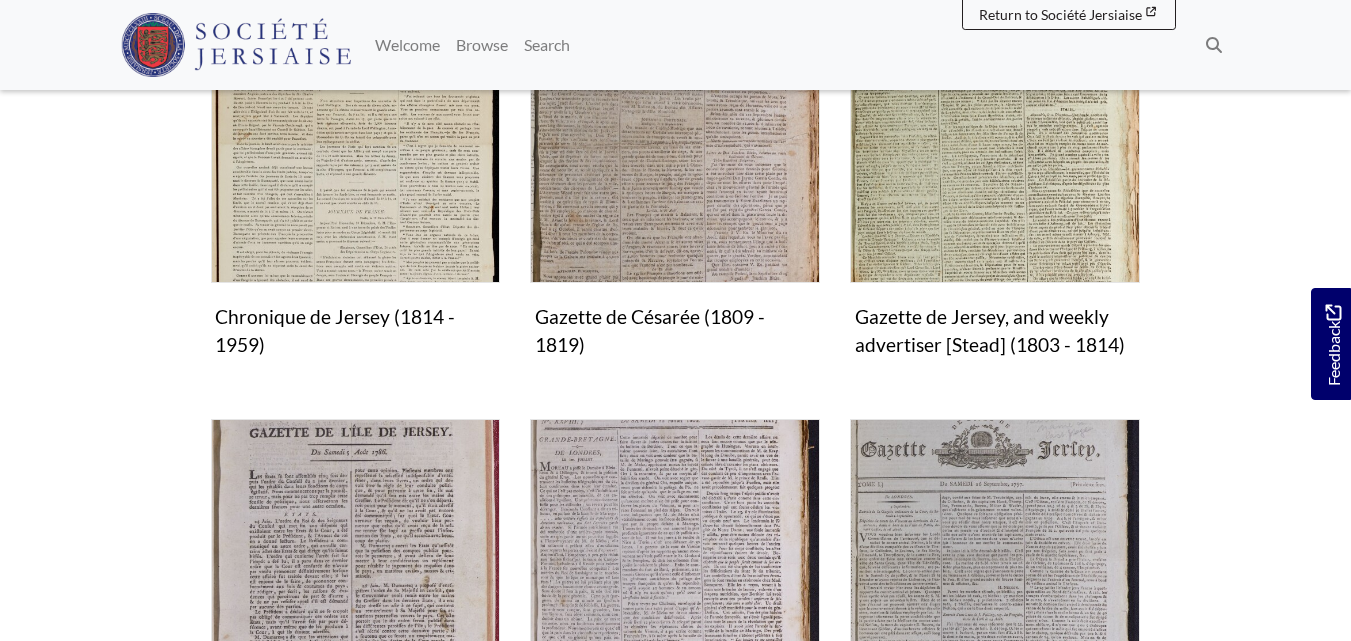 scroll, scrollTop: 518, scrollLeft: 0, axis: vertical 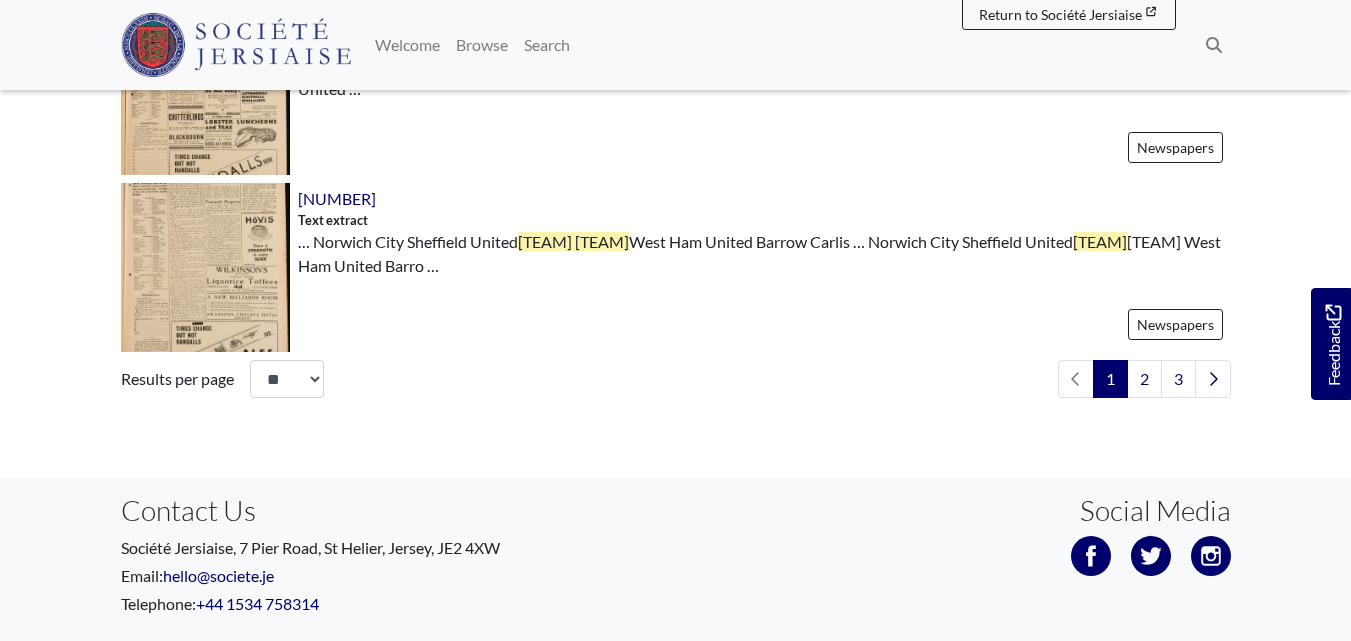 drag, startPoint x: 1355, startPoint y: 30, endPoint x: 1365, endPoint y: 532, distance: 502.09958 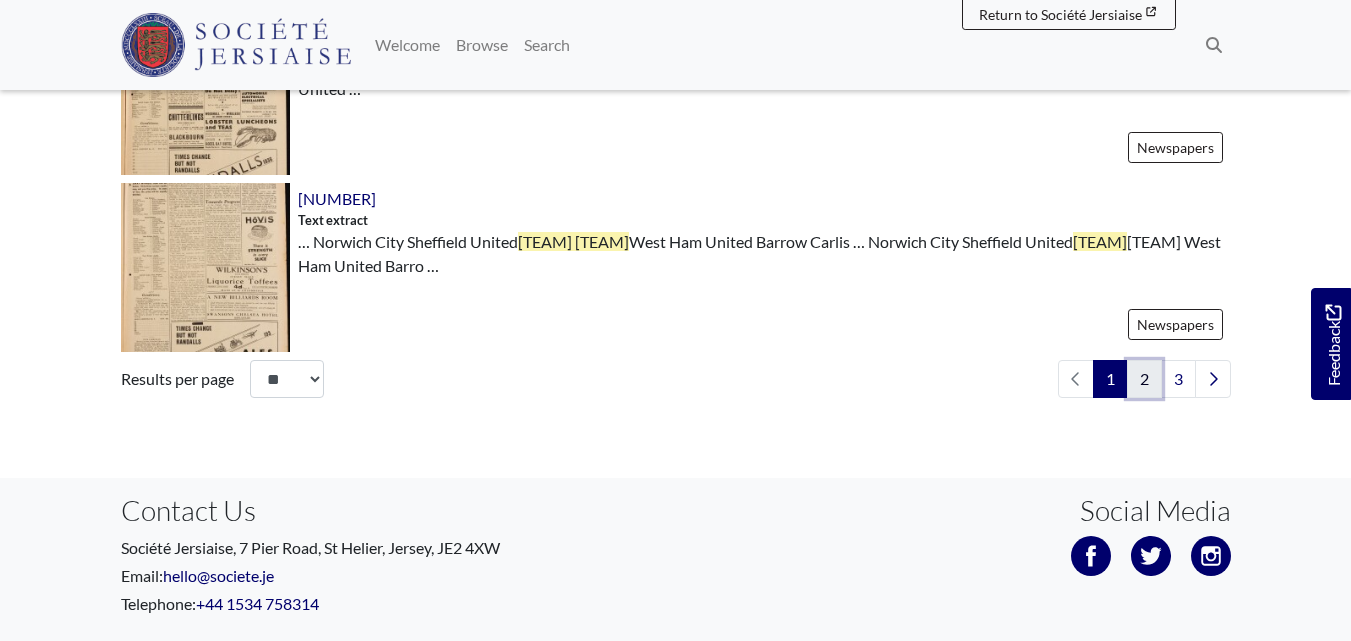 click on "2" at bounding box center (1144, 379) 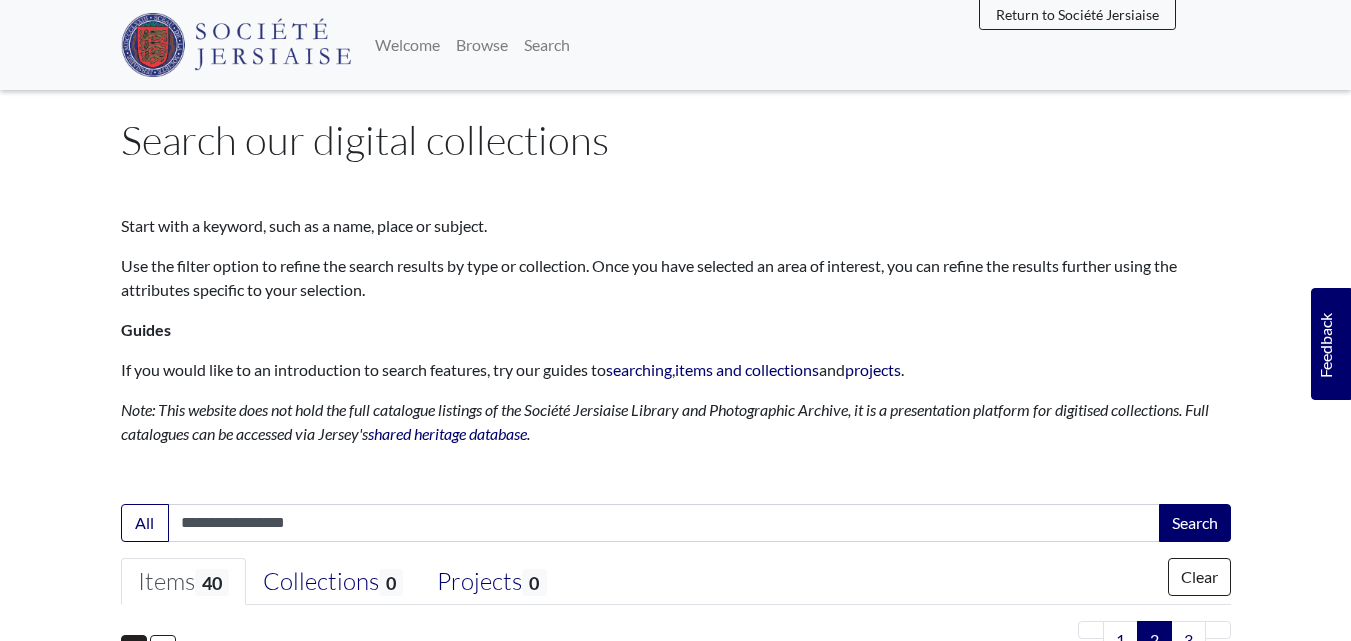 scroll, scrollTop: 0, scrollLeft: 0, axis: both 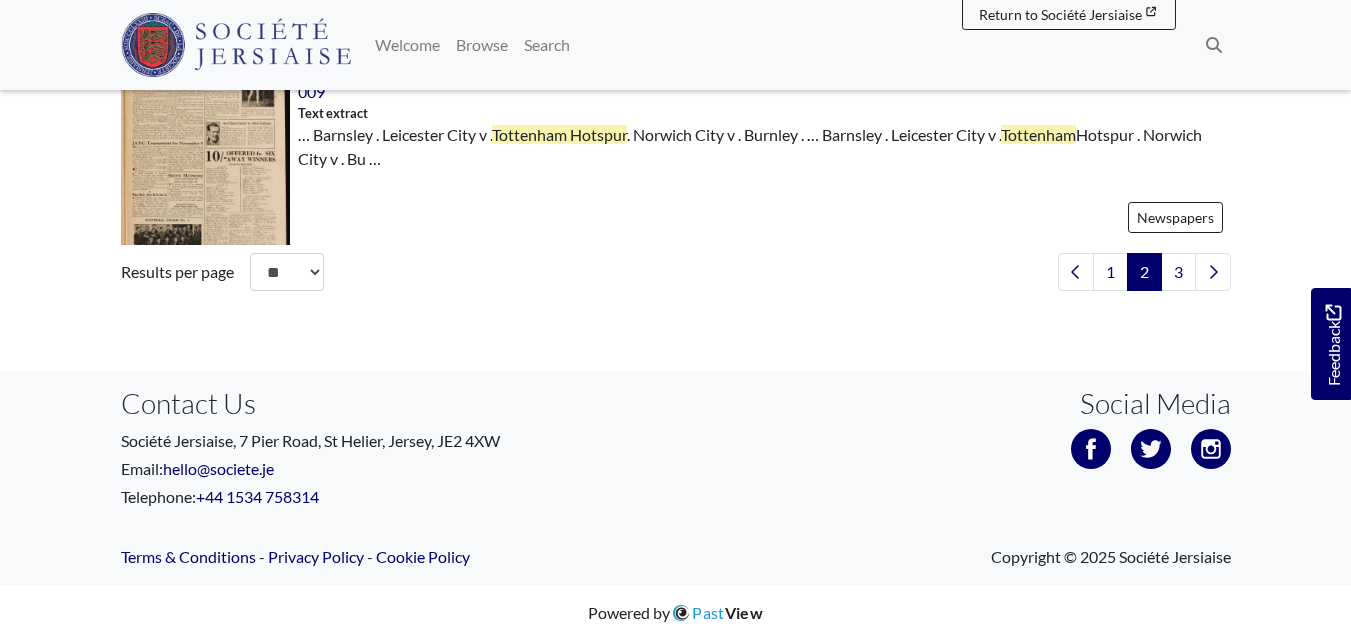 drag, startPoint x: 1361, startPoint y: 46, endPoint x: 1365, endPoint y: 612, distance: 566.01416 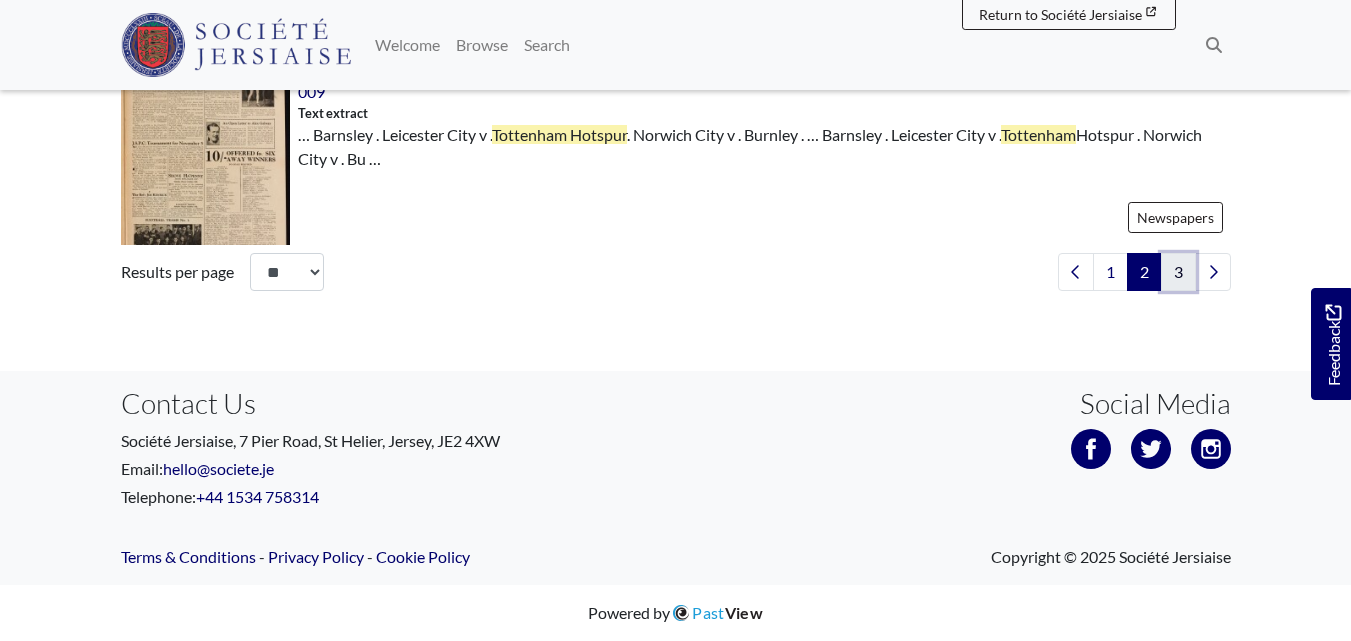 click on "3" at bounding box center [1178, 272] 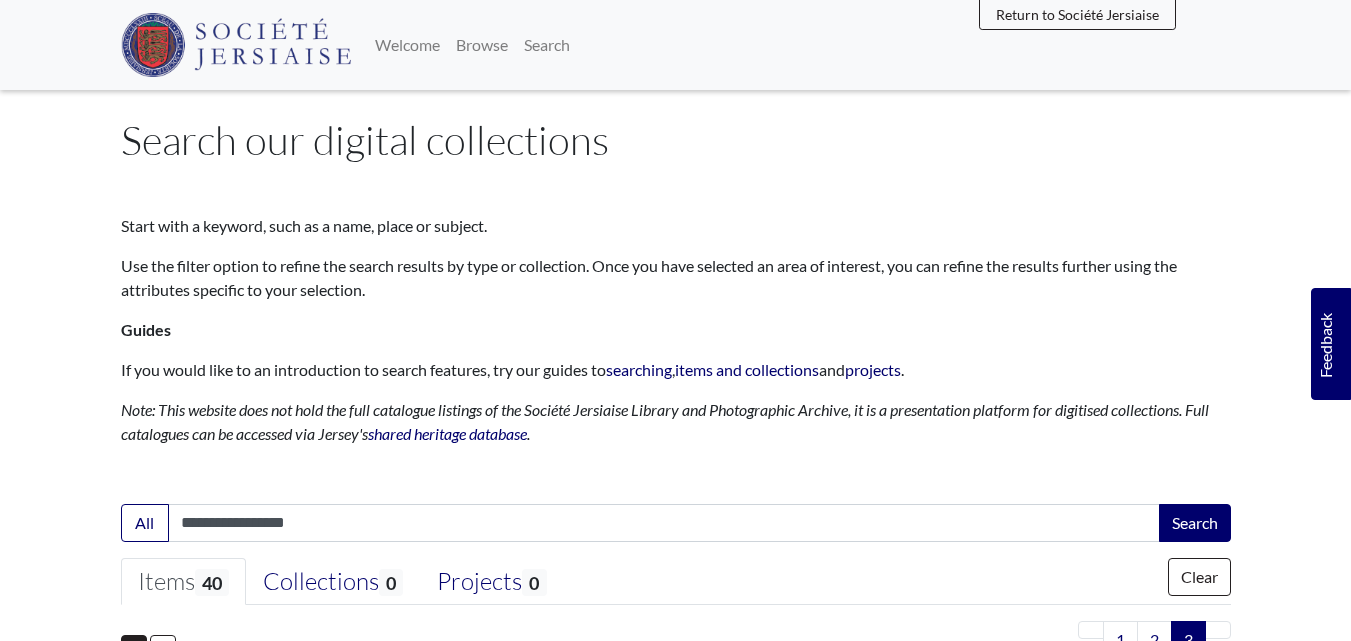 scroll, scrollTop: 0, scrollLeft: 0, axis: both 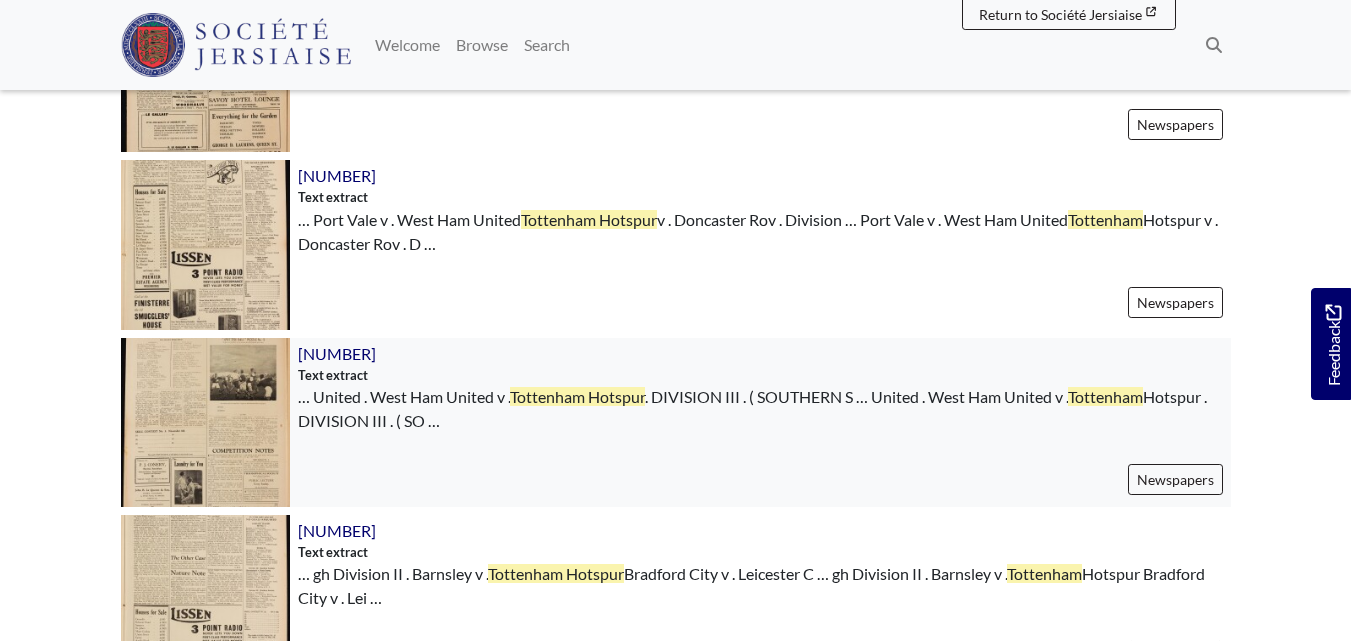 click at bounding box center [205, 422] 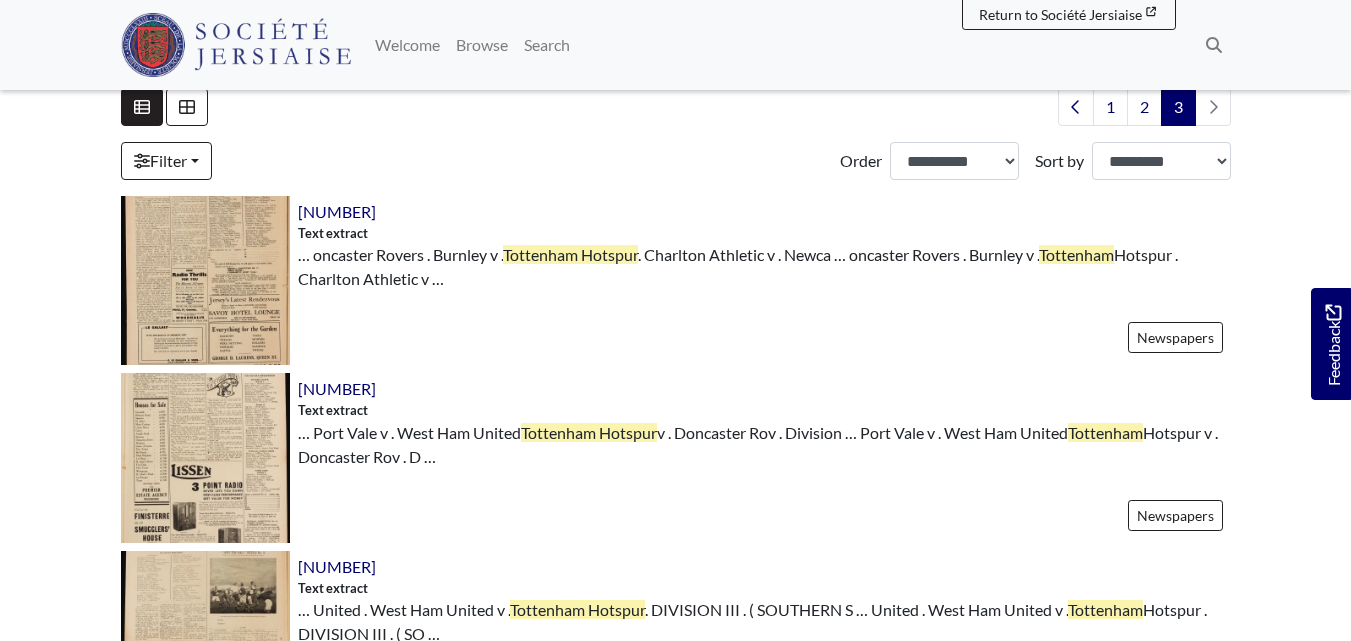 scroll, scrollTop: 217, scrollLeft: 0, axis: vertical 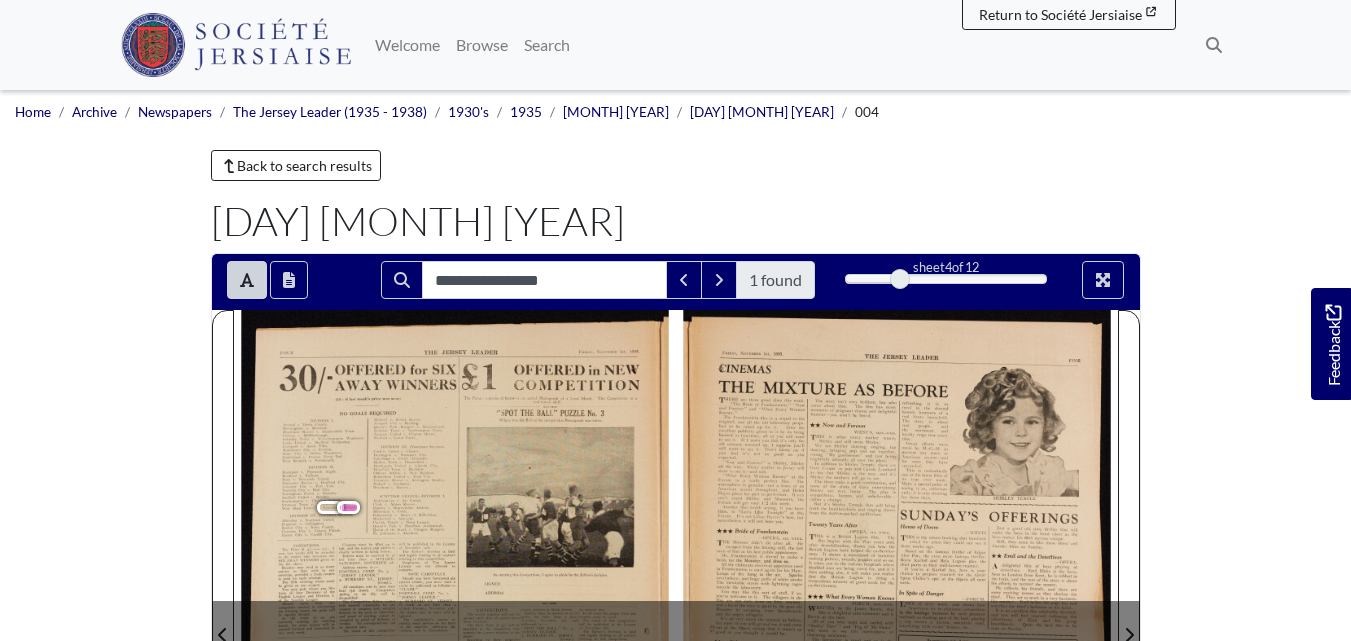 click on "Accrington" at bounding box center (420, 479) 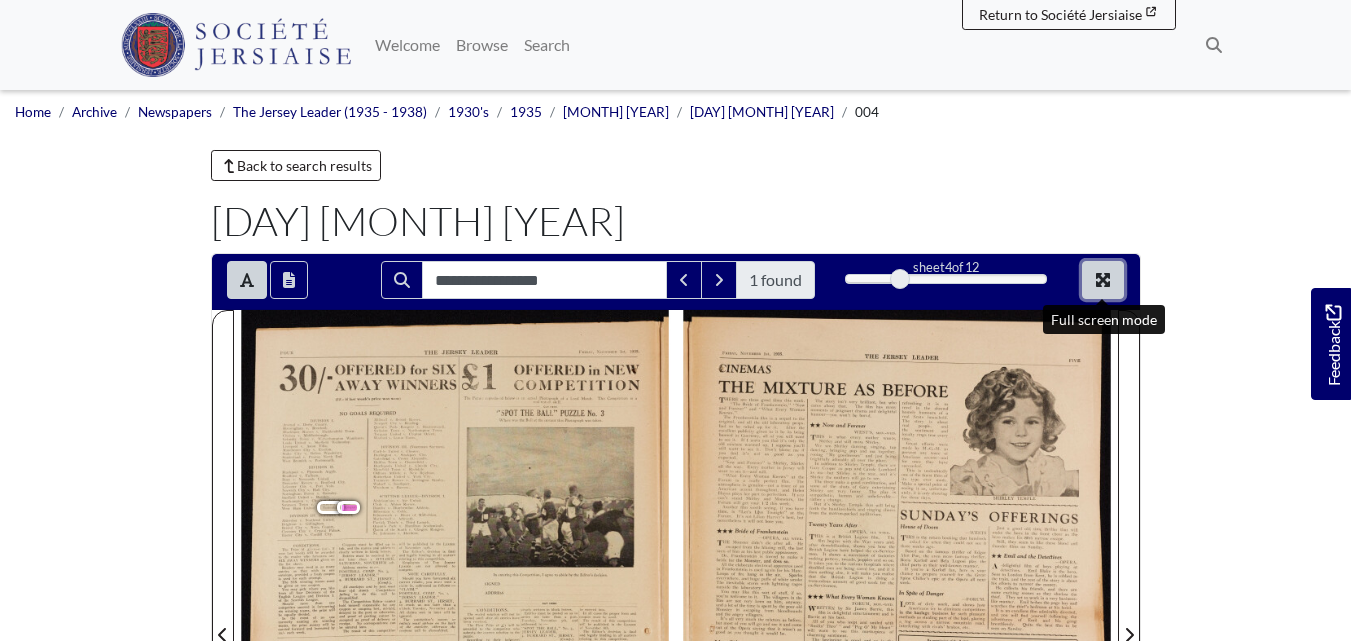 click 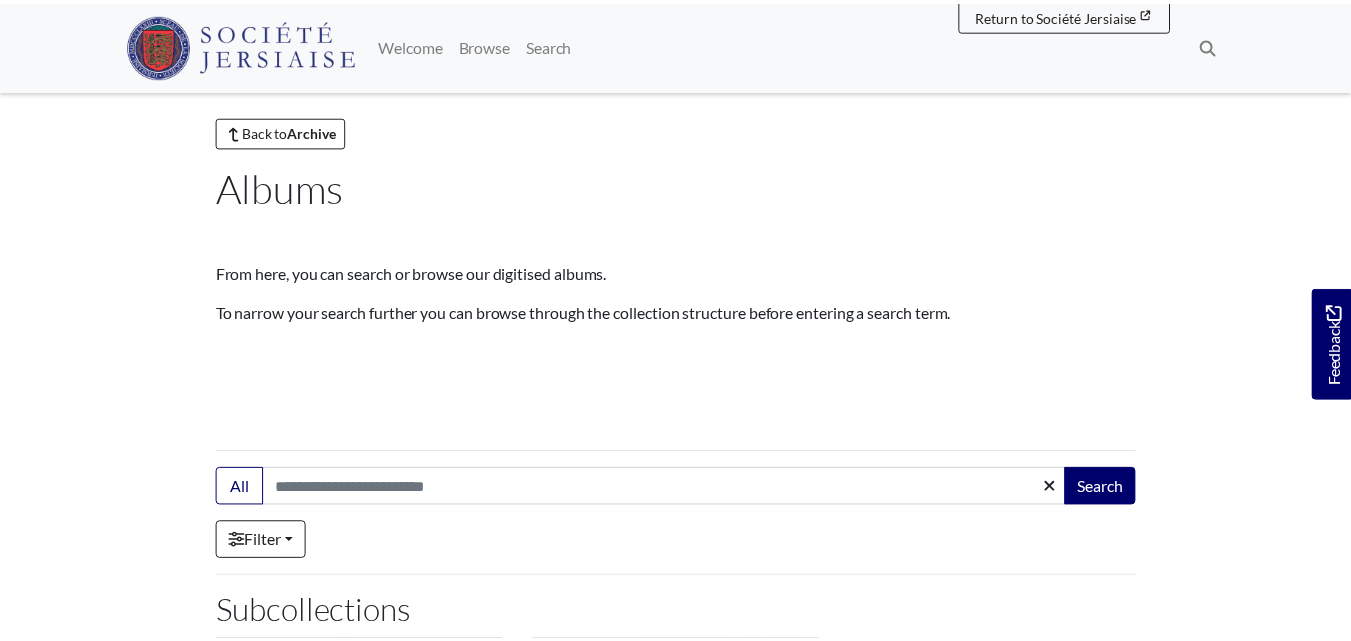 scroll, scrollTop: 0, scrollLeft: 0, axis: both 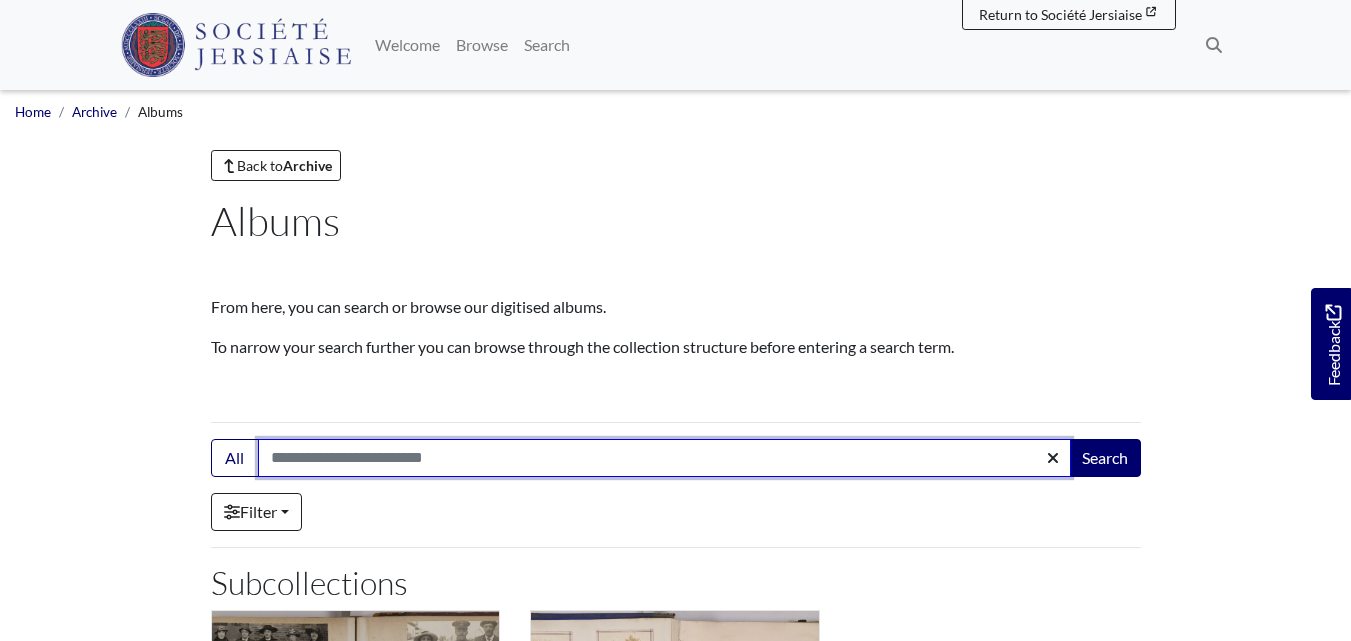 click on "Search:" at bounding box center [664, 458] 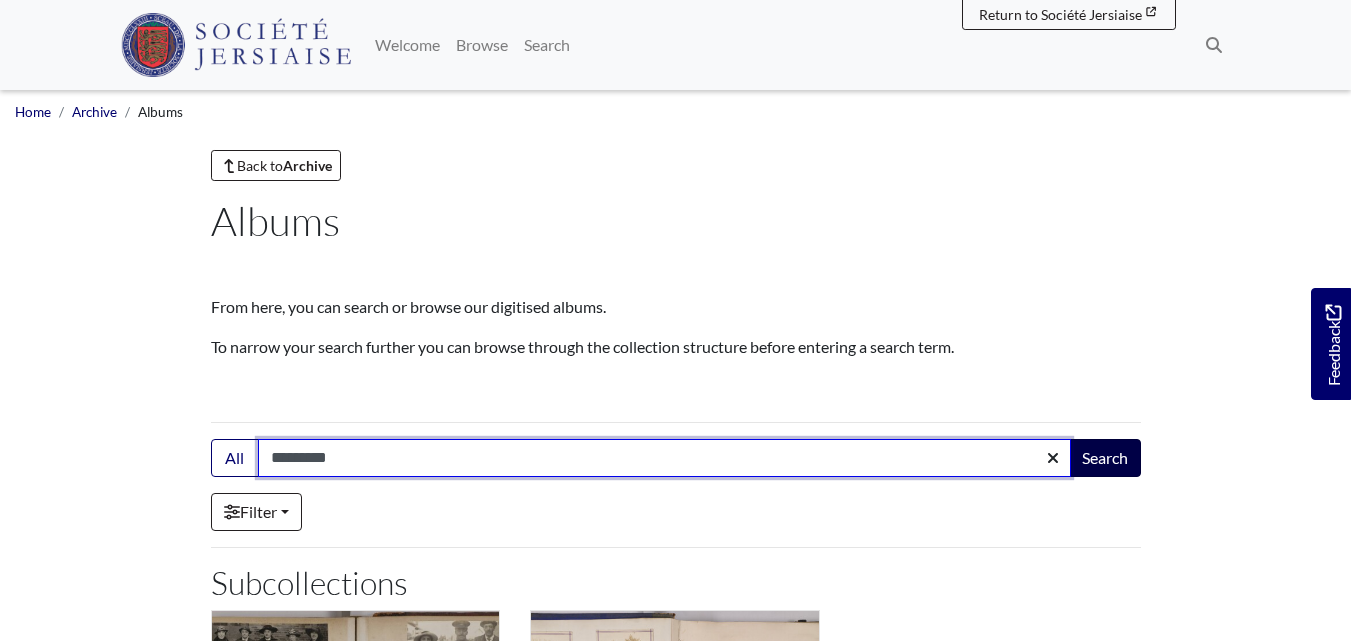 type on "*********" 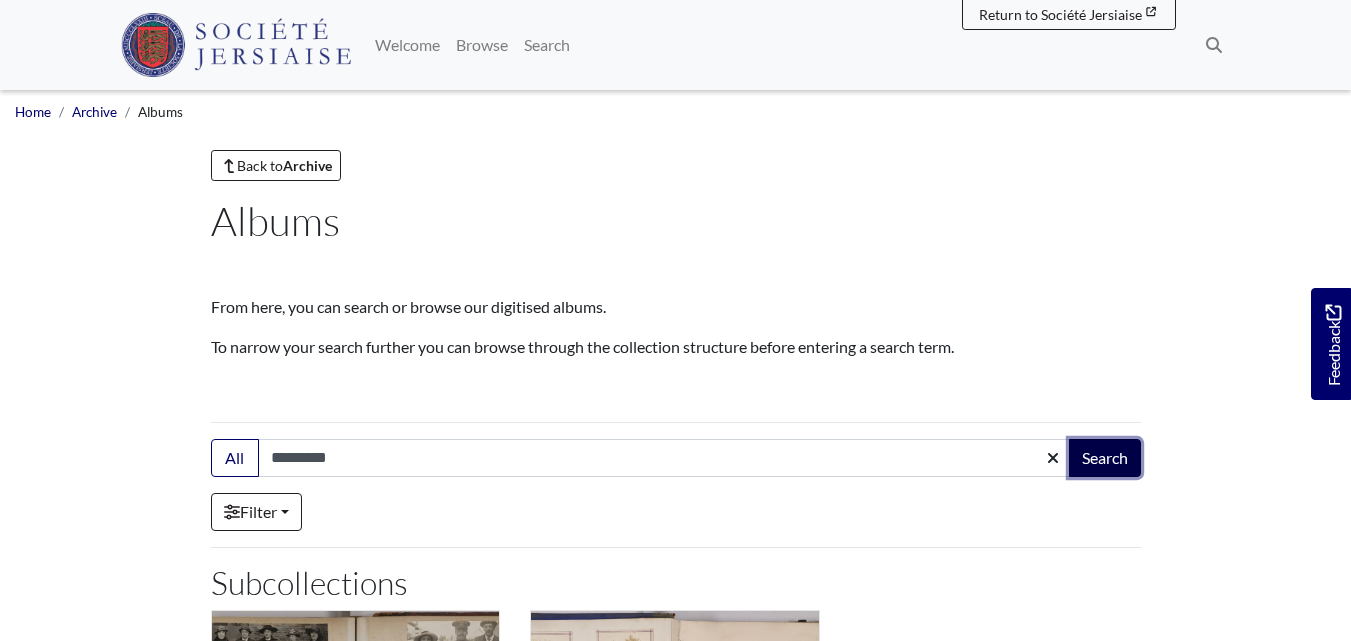click on "Search" at bounding box center (1105, 458) 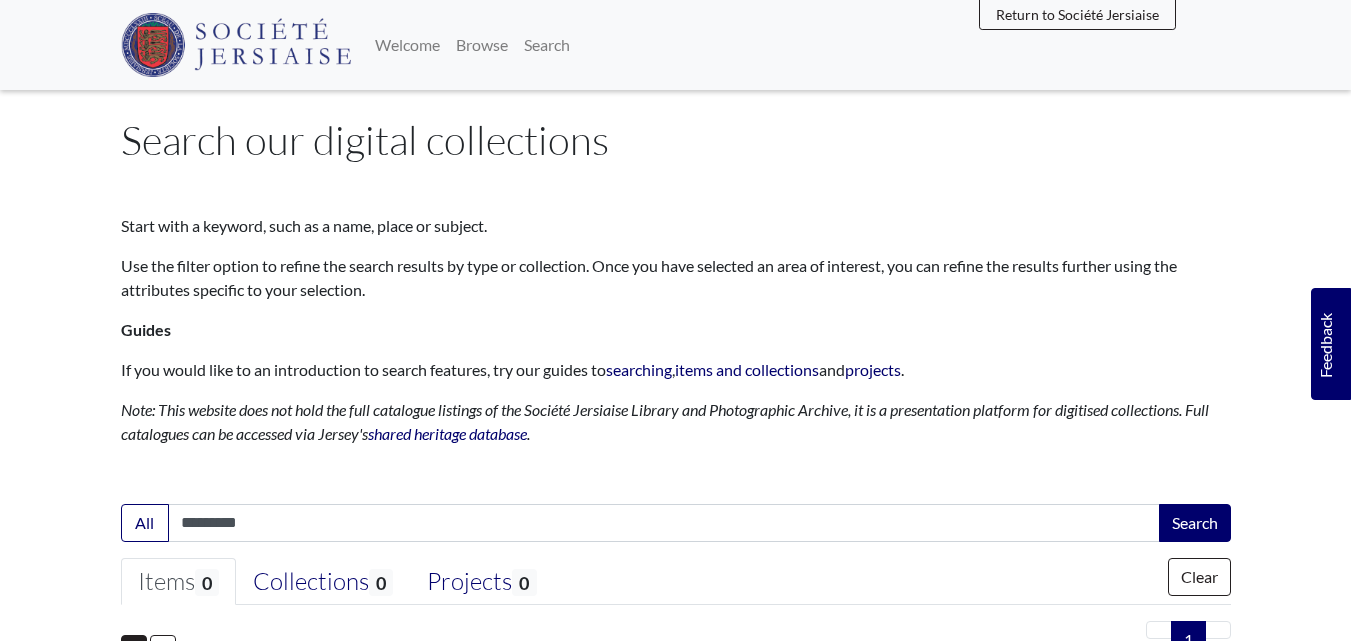 scroll, scrollTop: 0, scrollLeft: 0, axis: both 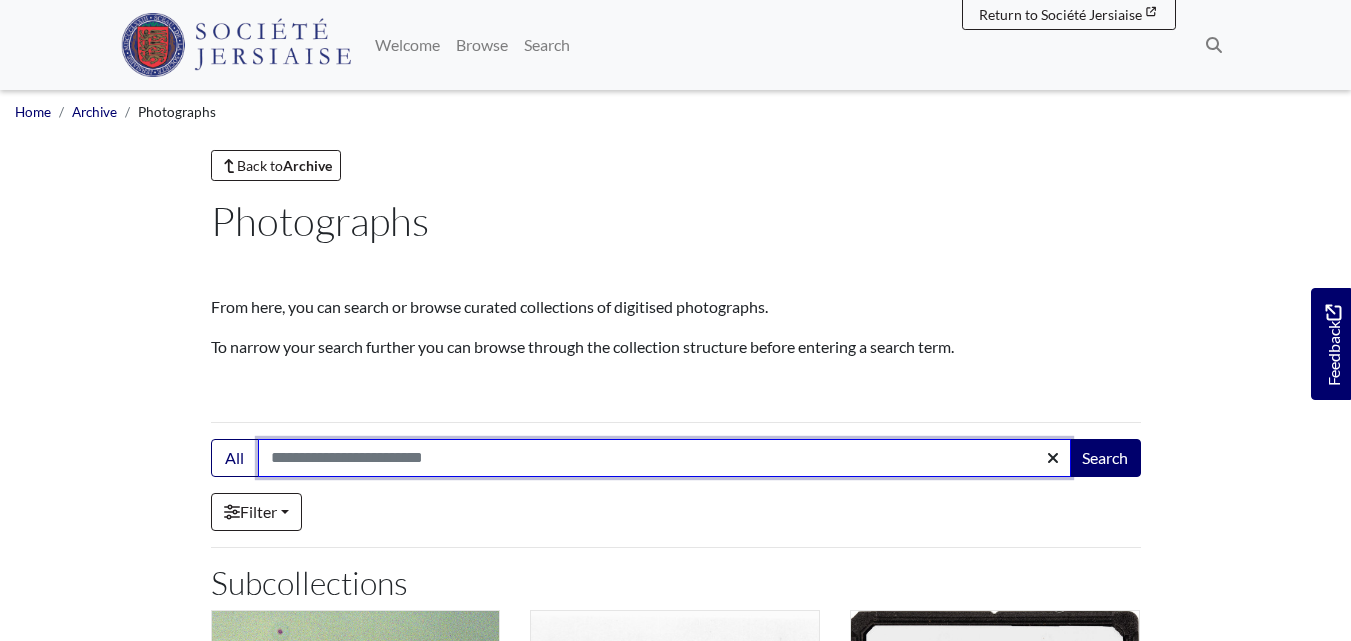 click on "Search:" at bounding box center [664, 458] 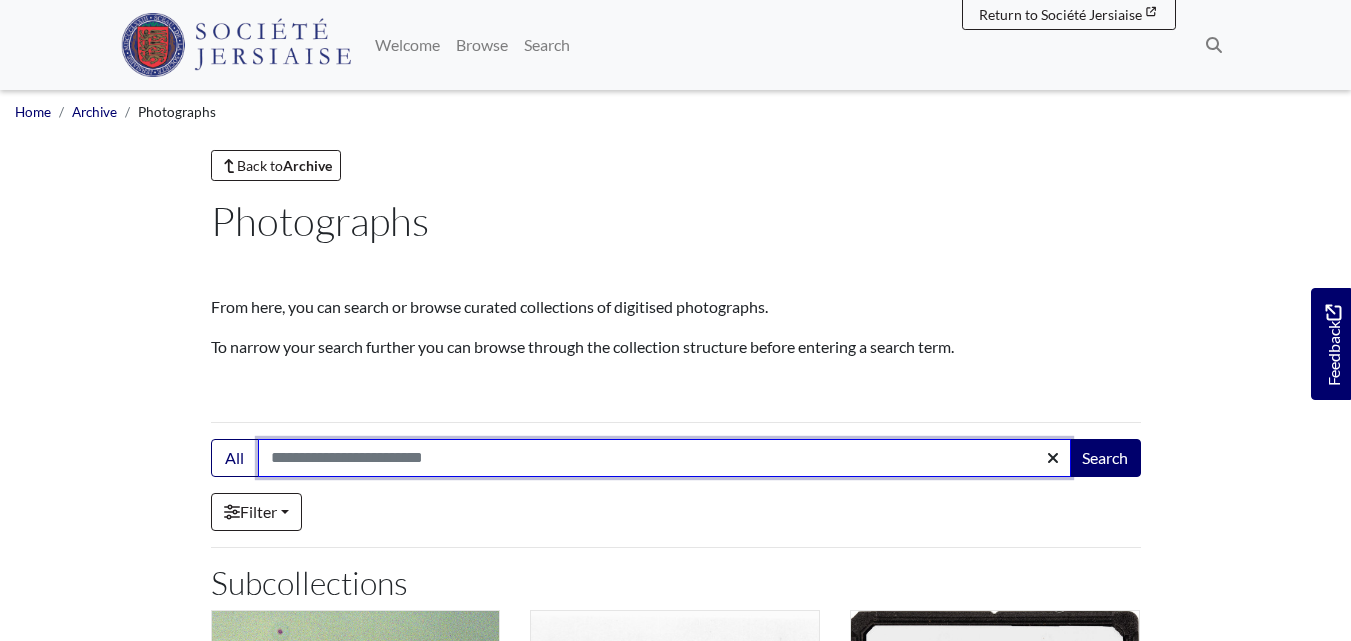 type on "*********" 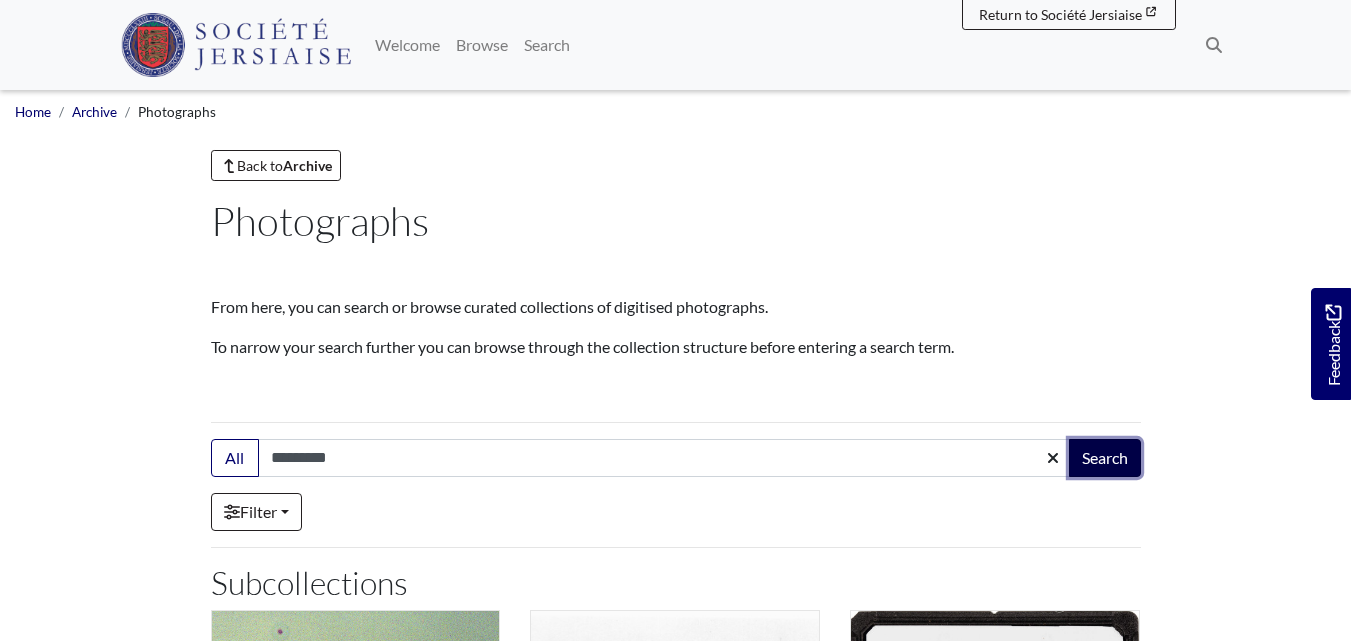 click on "Search" at bounding box center [1105, 458] 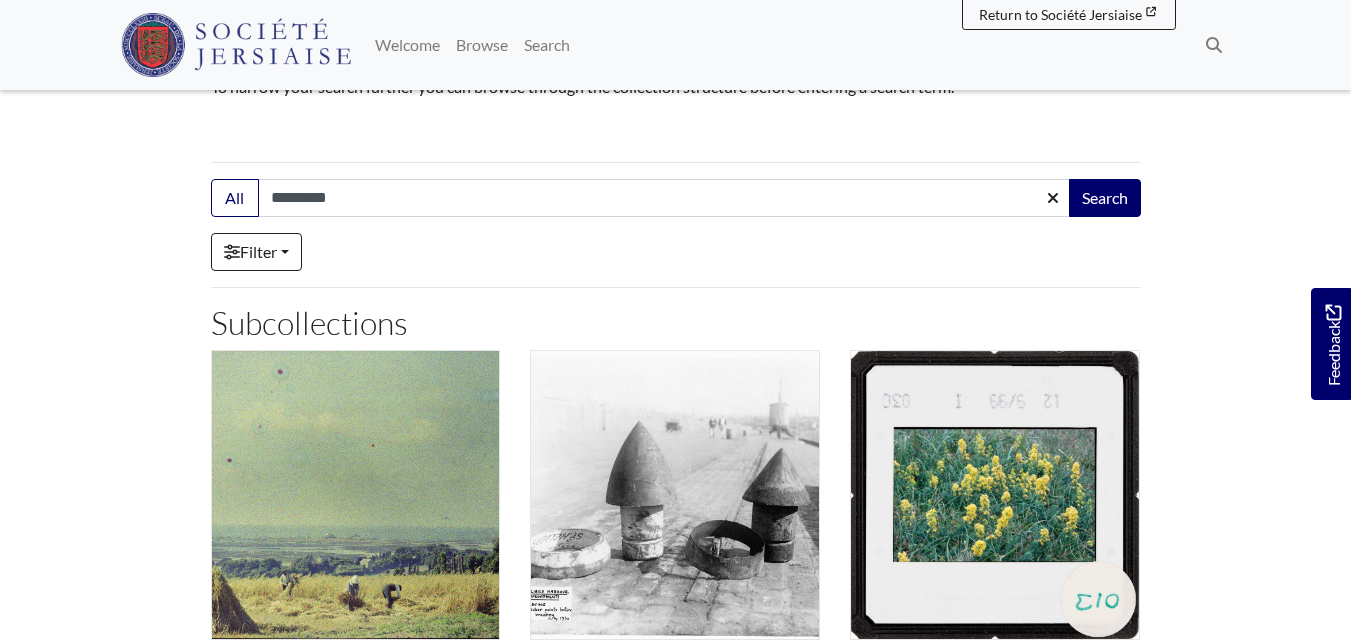 scroll, scrollTop: 230, scrollLeft: 0, axis: vertical 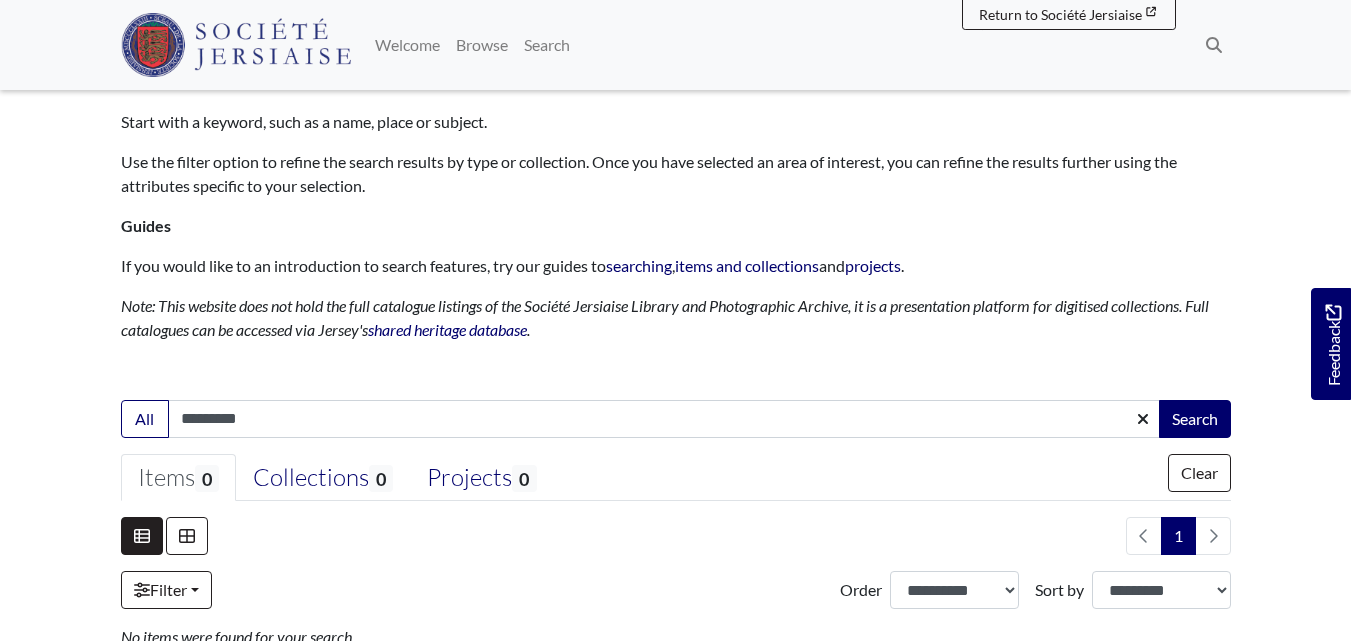 drag, startPoint x: 1364, startPoint y: 107, endPoint x: 1362, endPoint y: 177, distance: 70.028564 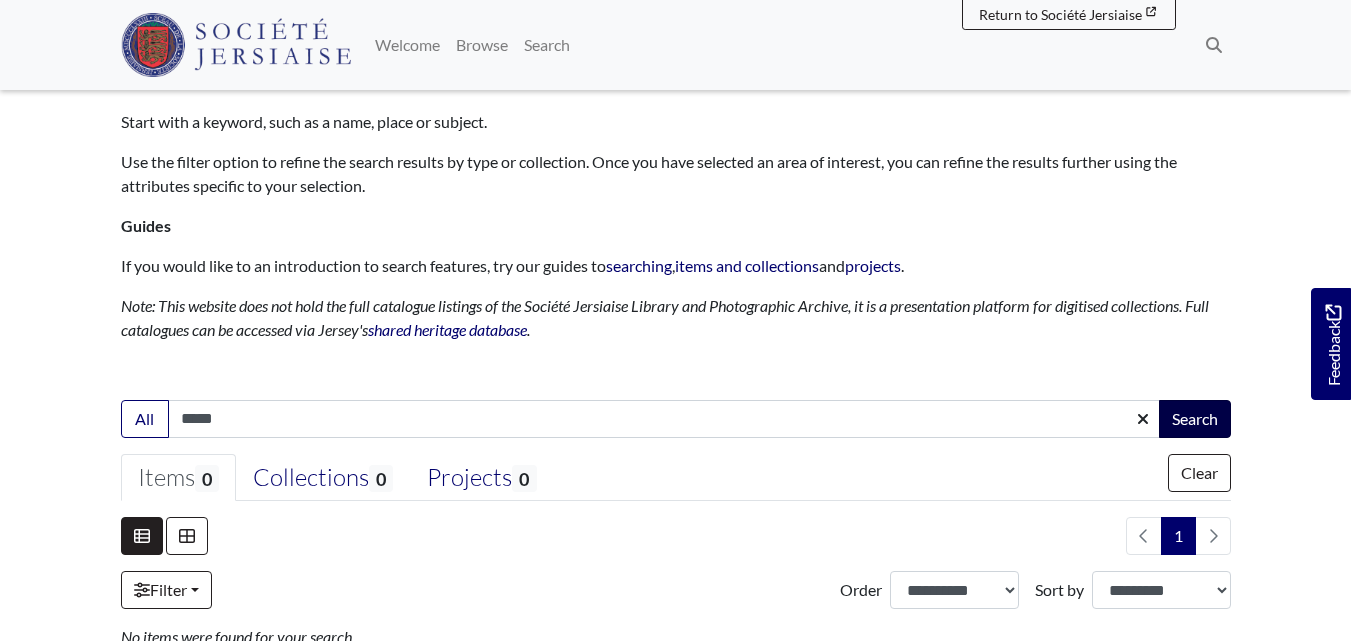 type on "*****" 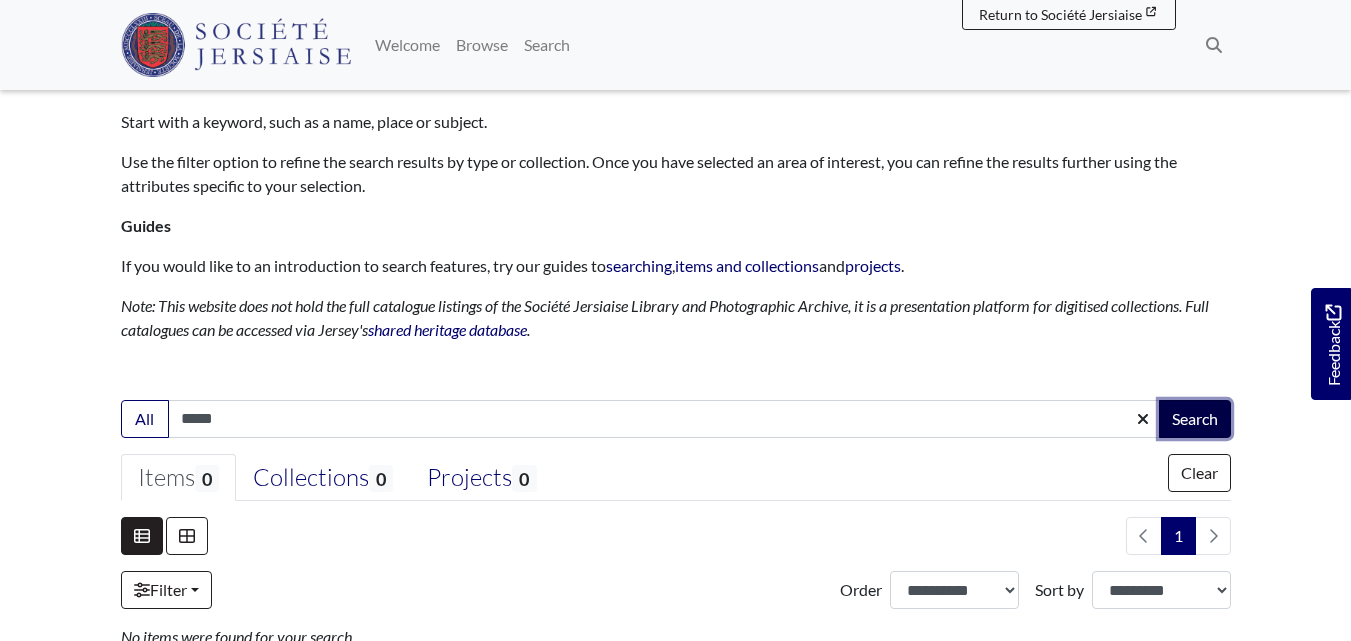 click on "Search" at bounding box center (1195, 419) 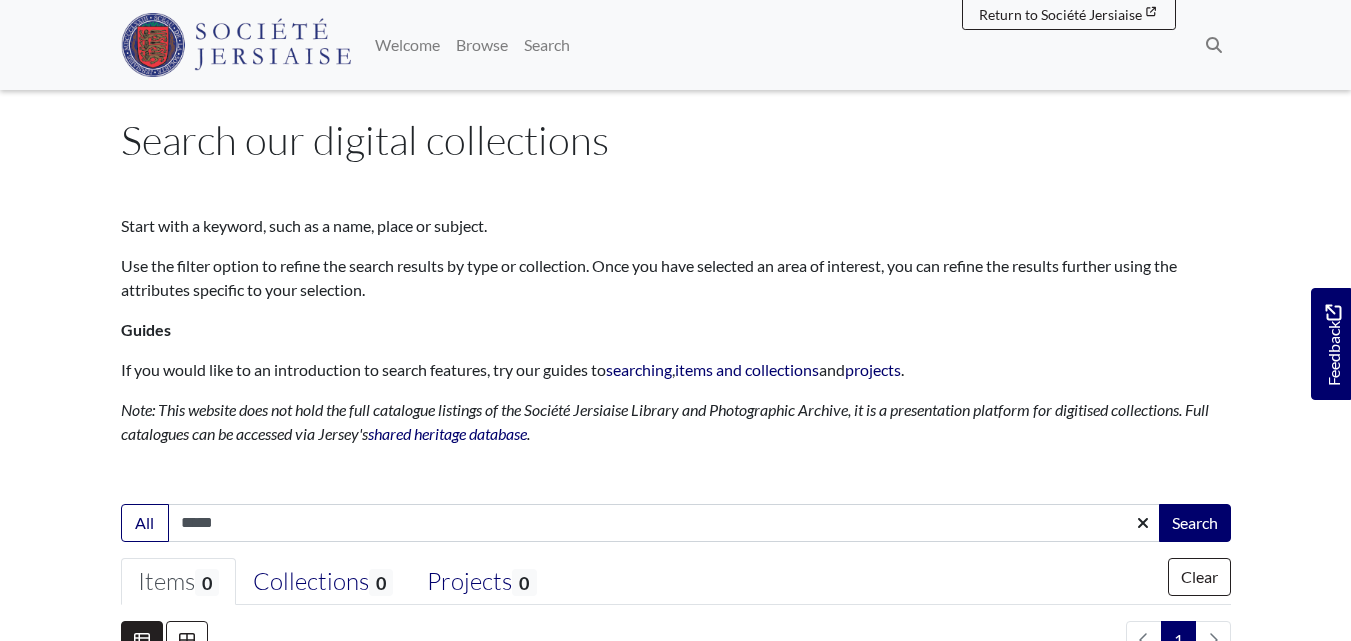 scroll, scrollTop: 0, scrollLeft: 0, axis: both 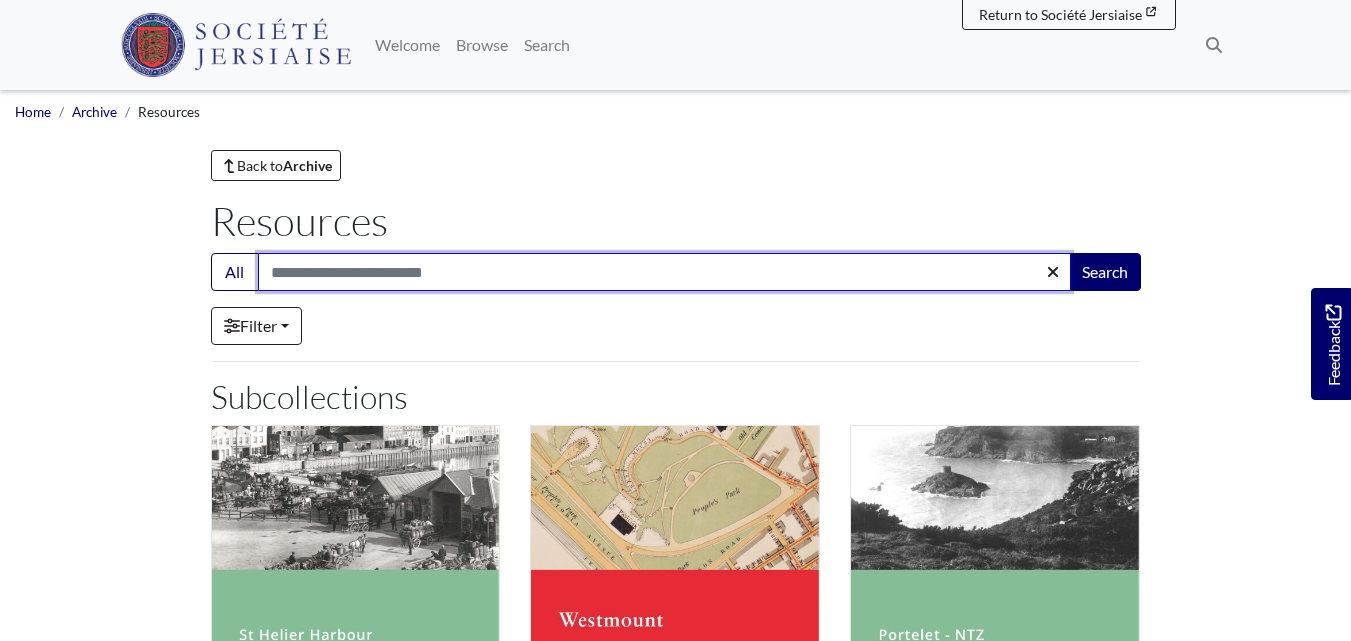 click on "Search:" at bounding box center [664, 272] 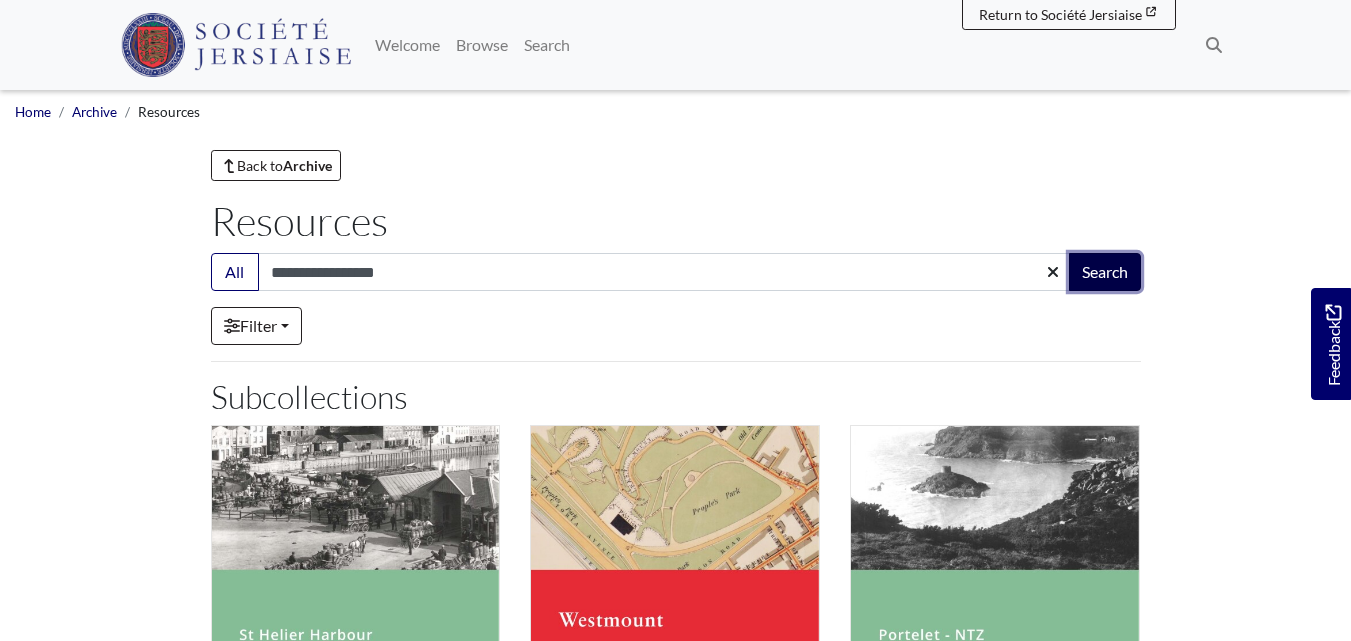 click on "Search" at bounding box center [1105, 272] 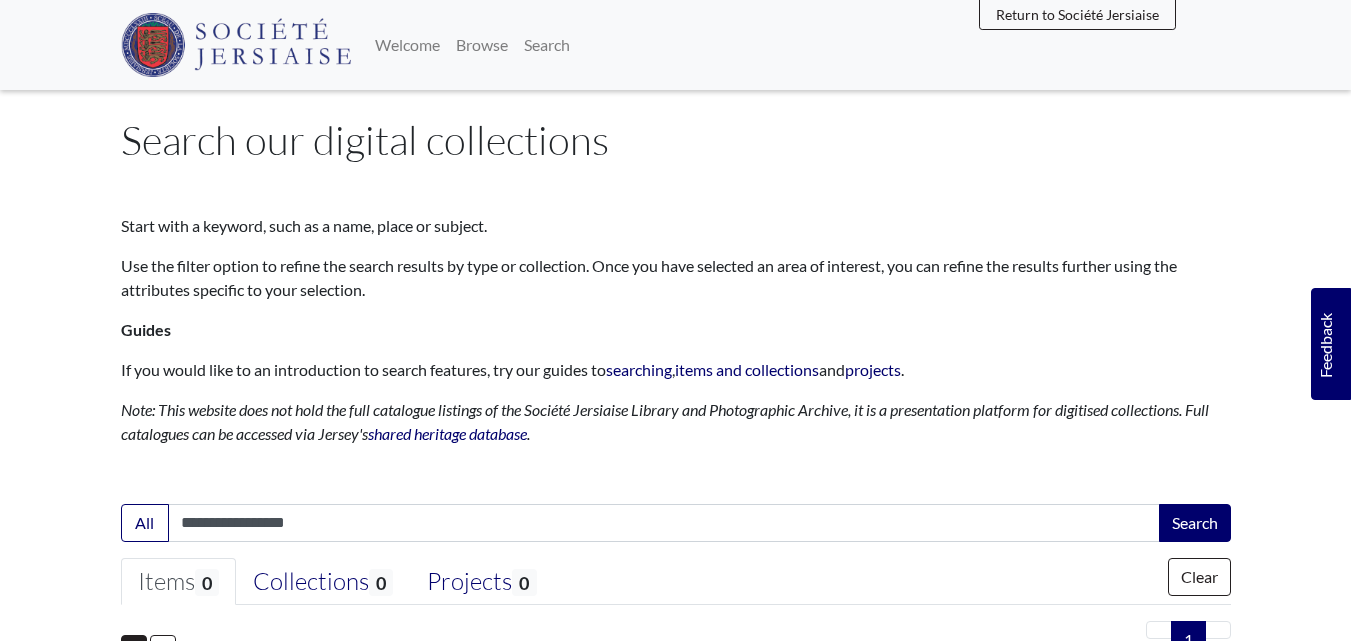 scroll, scrollTop: 0, scrollLeft: 0, axis: both 